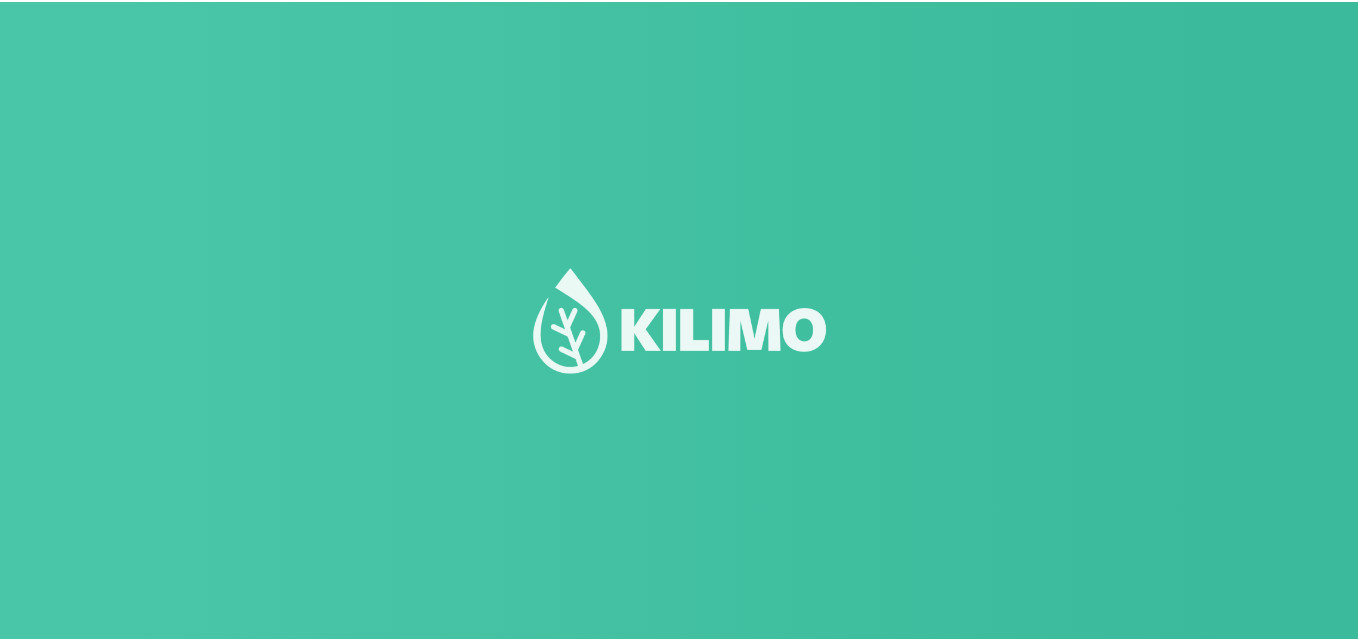 scroll, scrollTop: 0, scrollLeft: 0, axis: both 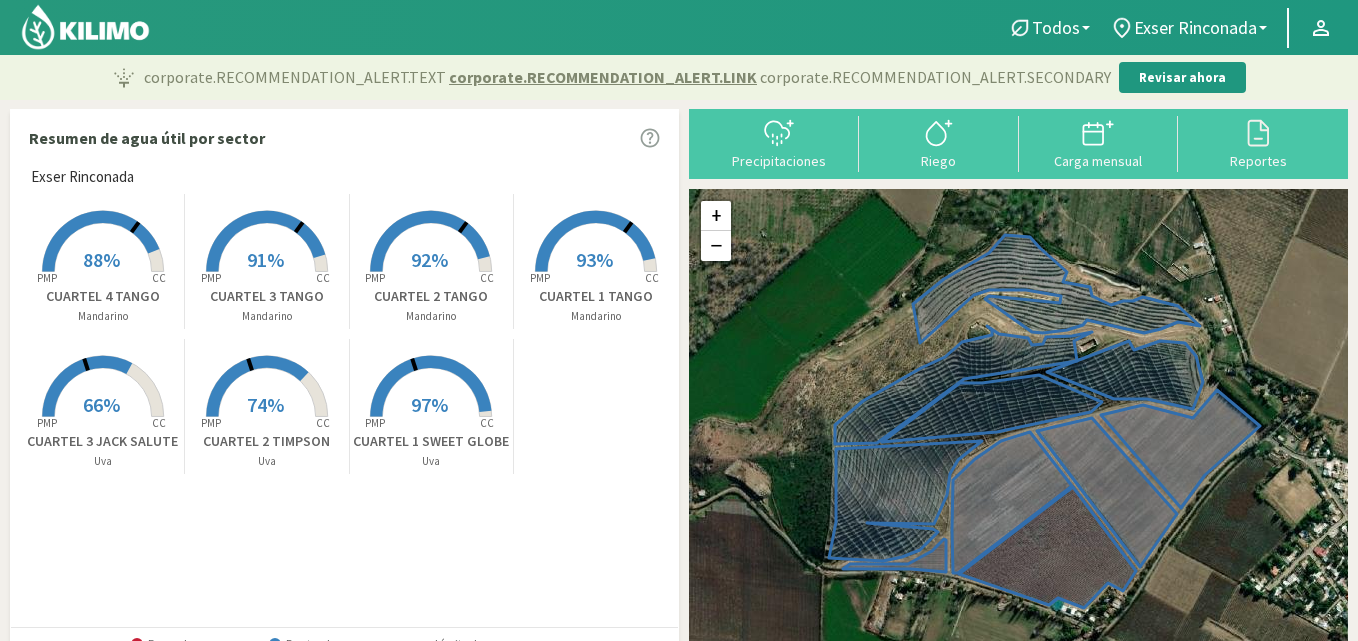 drag, startPoint x: 598, startPoint y: 257, endPoint x: 598, endPoint y: 268, distance: 11 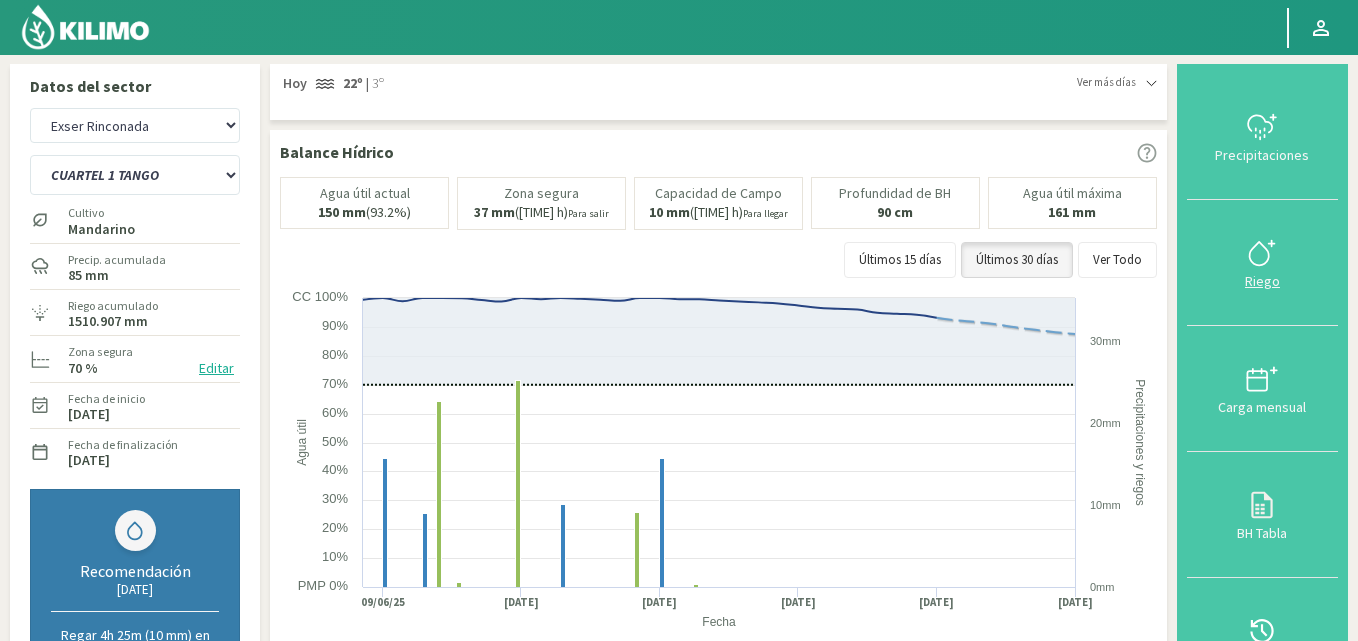 click at bounding box center [1262, 253] 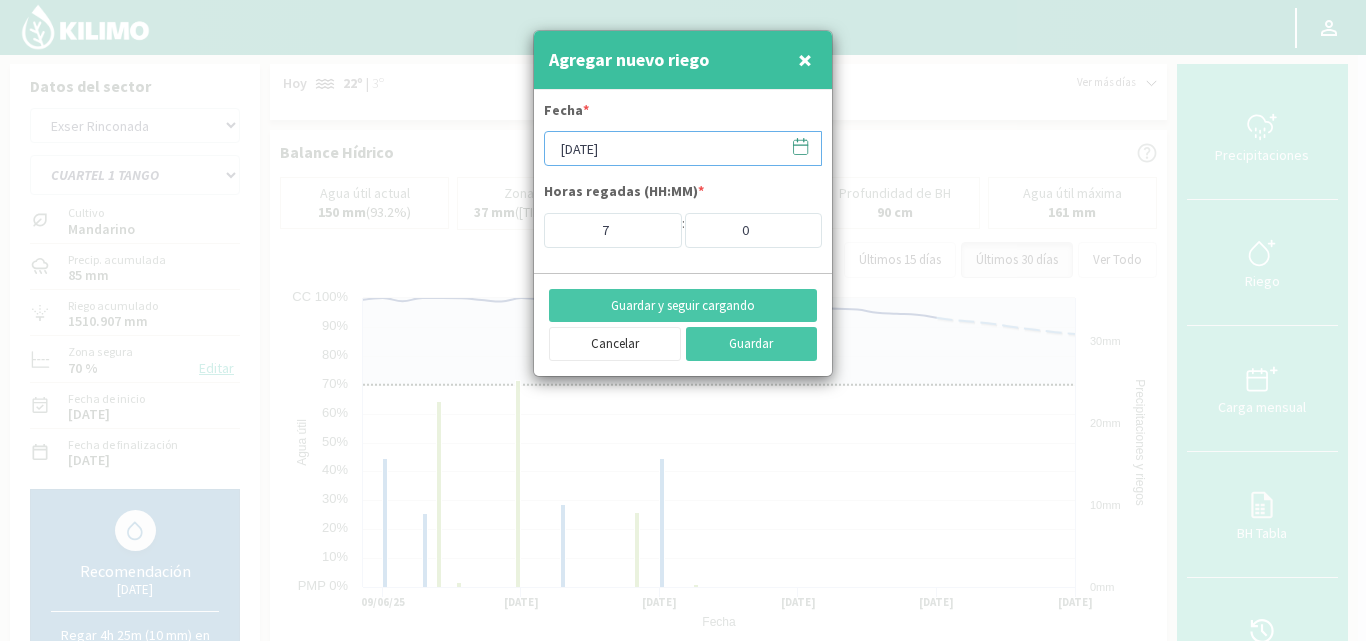 click on "[DATE]" at bounding box center (683, 148) 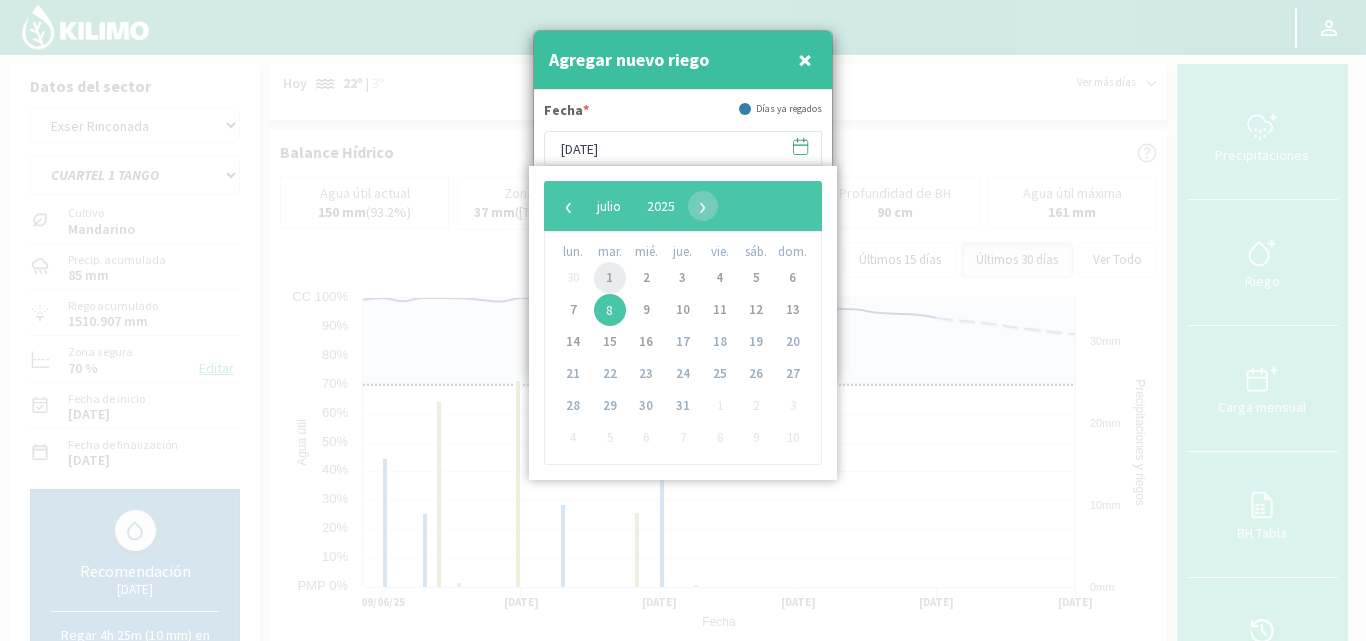 click on "1" at bounding box center (610, 278) 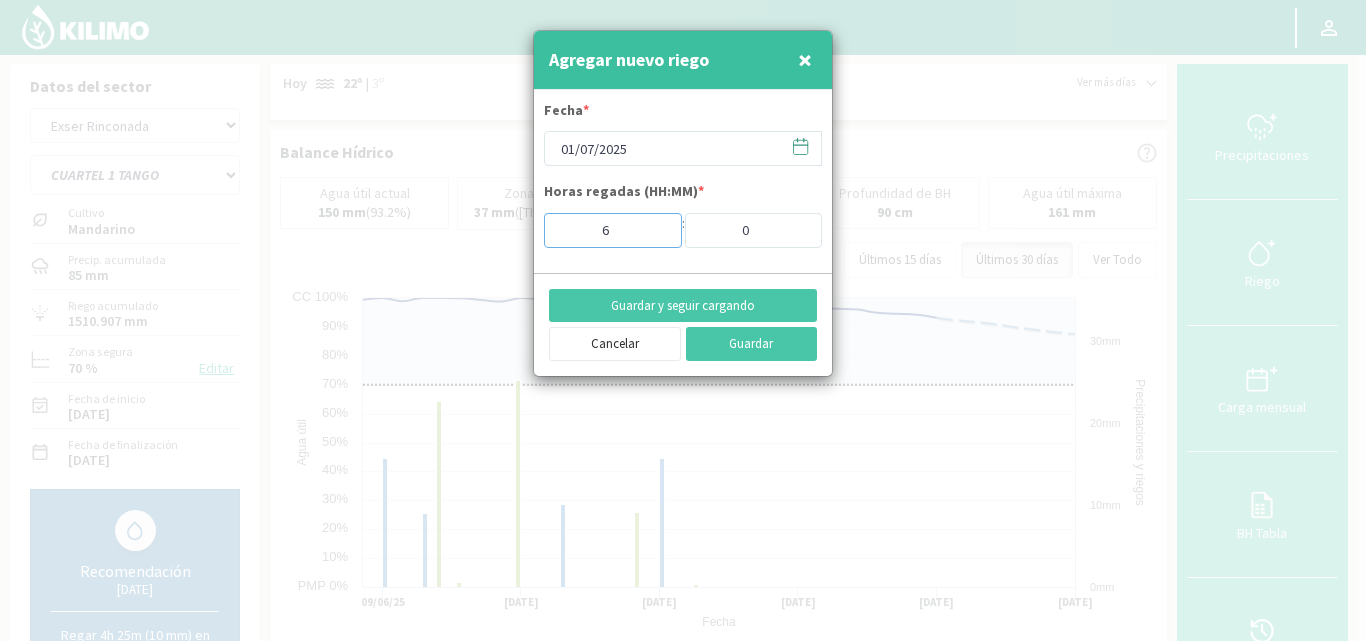 click on "6" at bounding box center [613, 230] 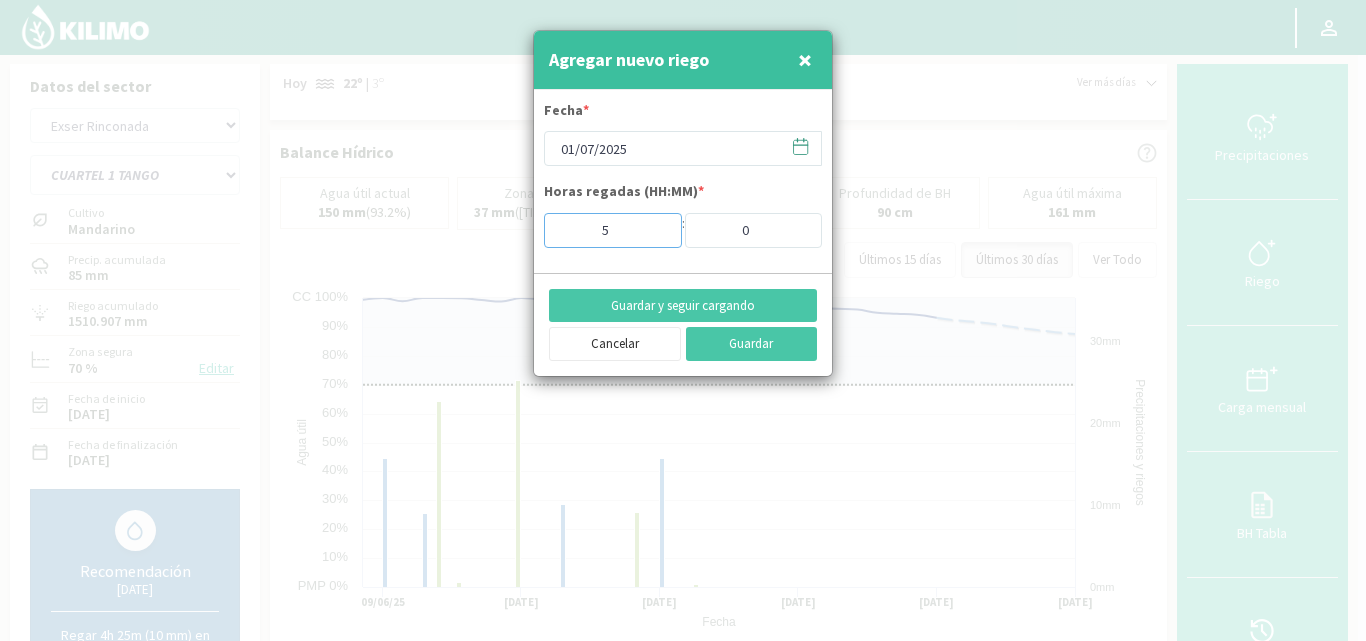 click on "5" at bounding box center [613, 230] 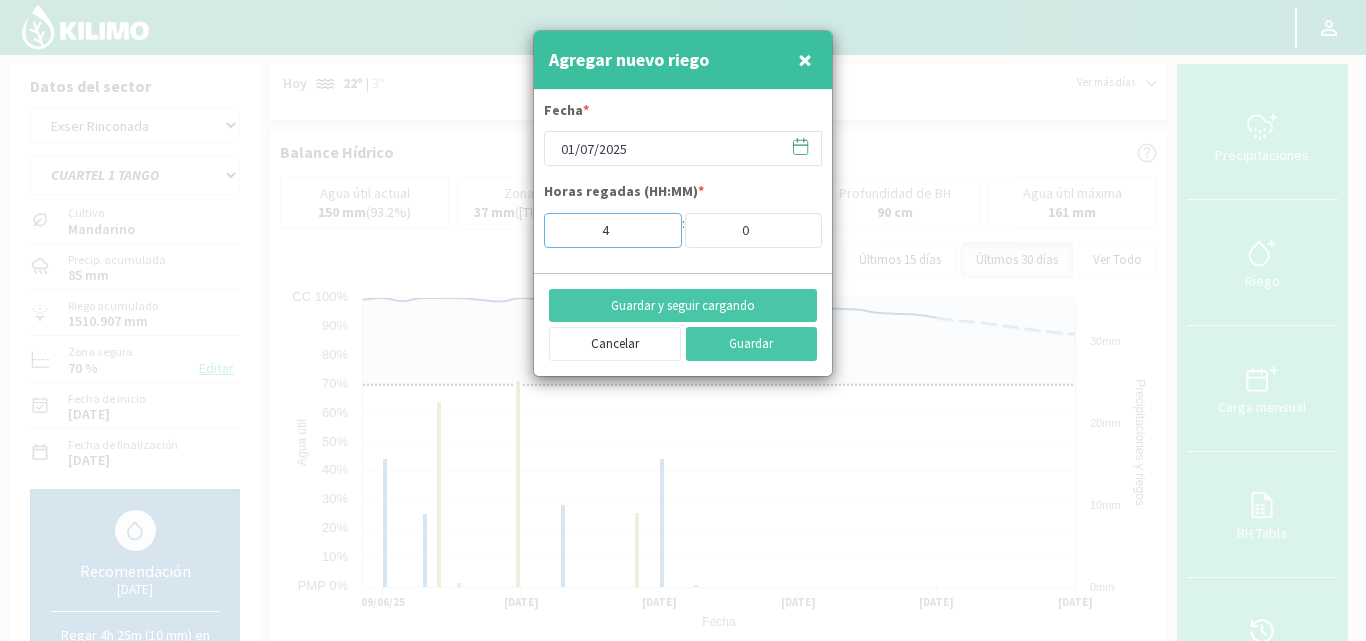 type on "4" 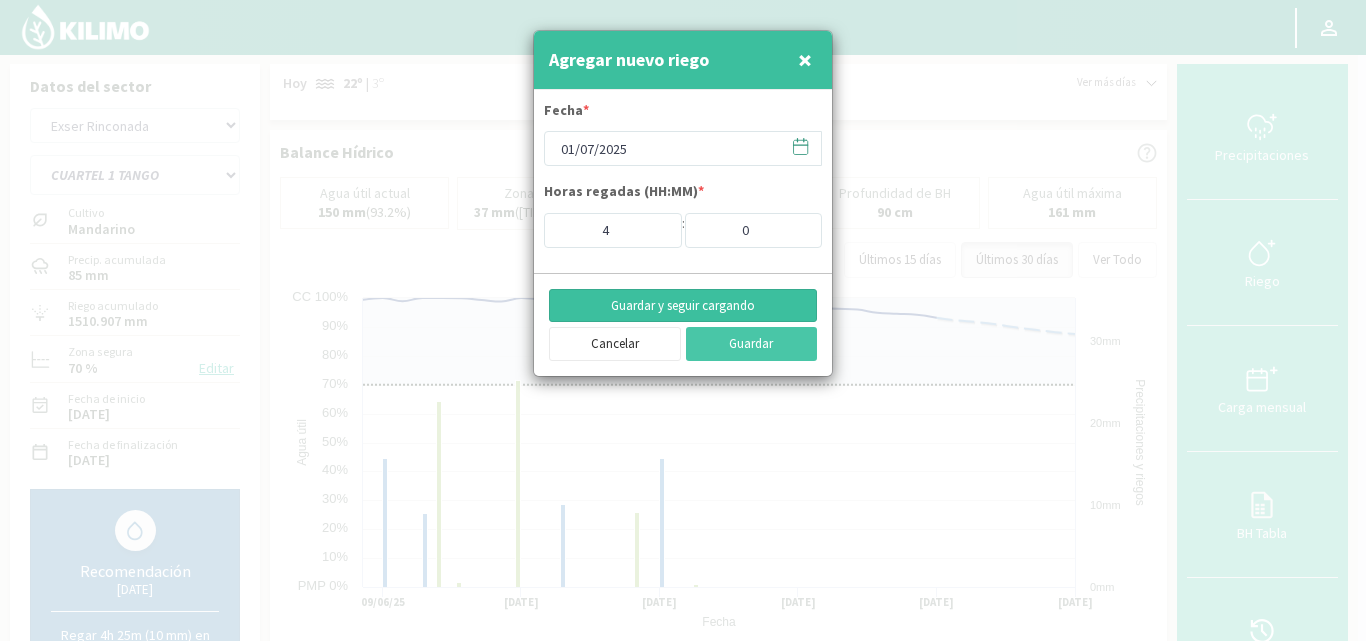 click on "Guardar y seguir cargando" at bounding box center (683, 306) 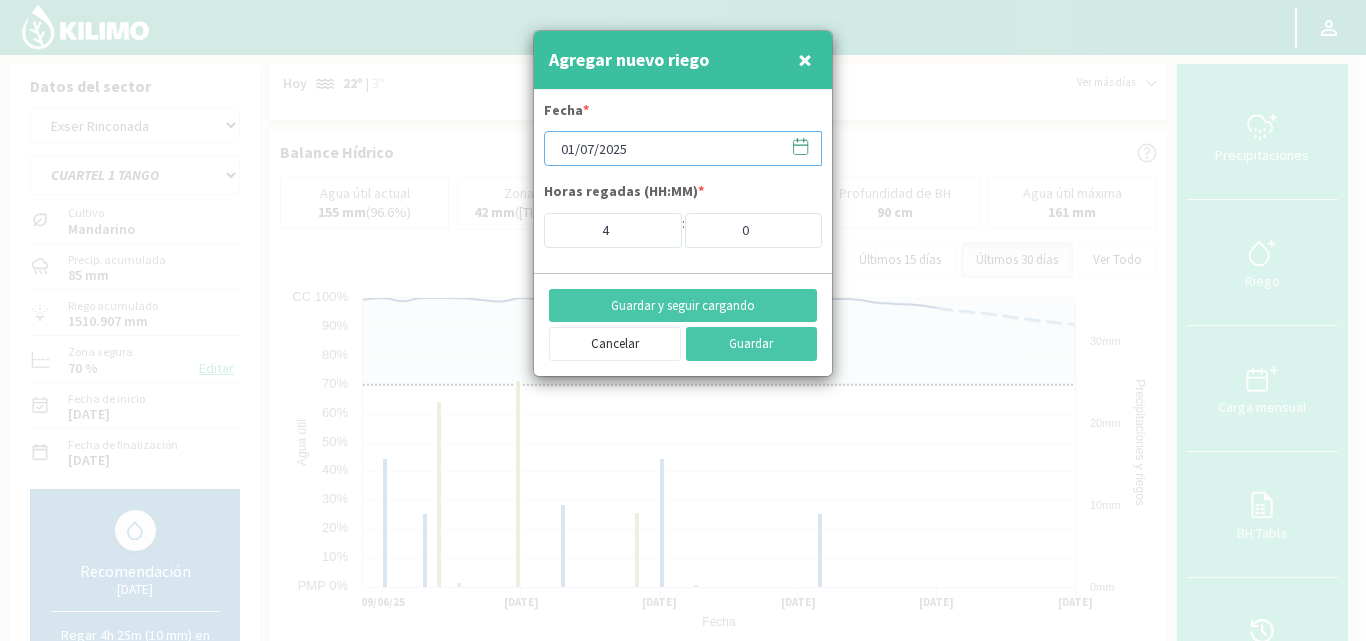 click on "01/07/2025" at bounding box center (683, 148) 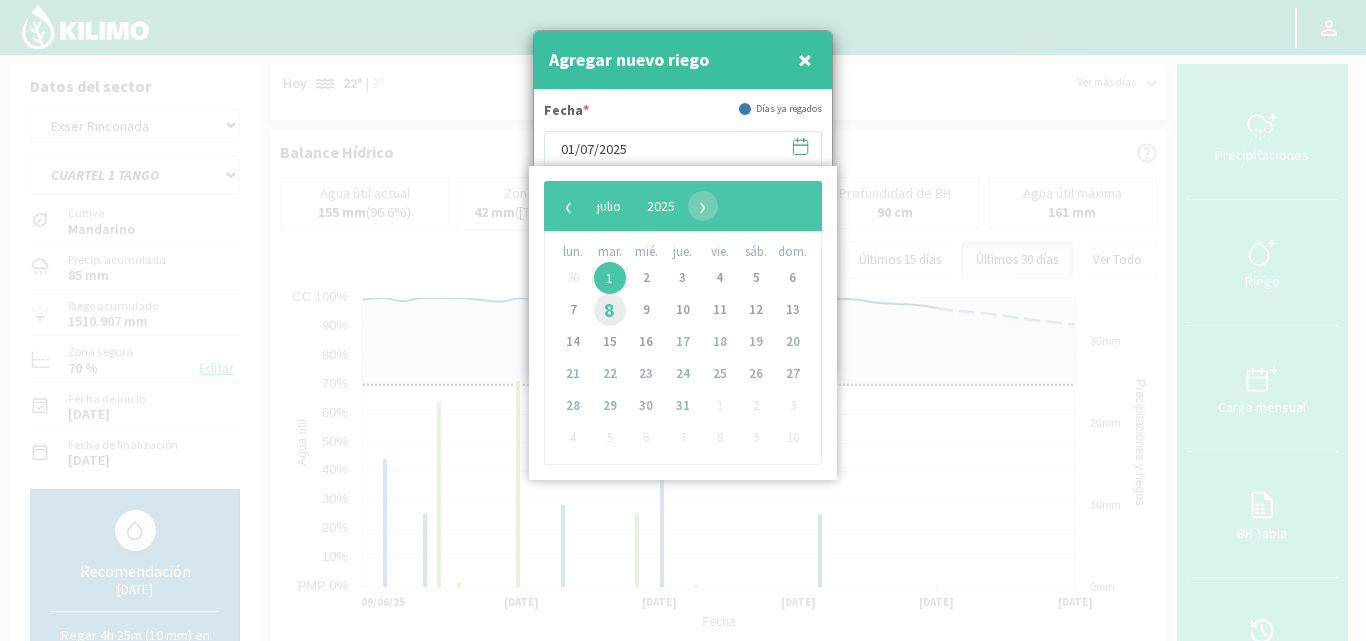 click on "8" at bounding box center [610, 310] 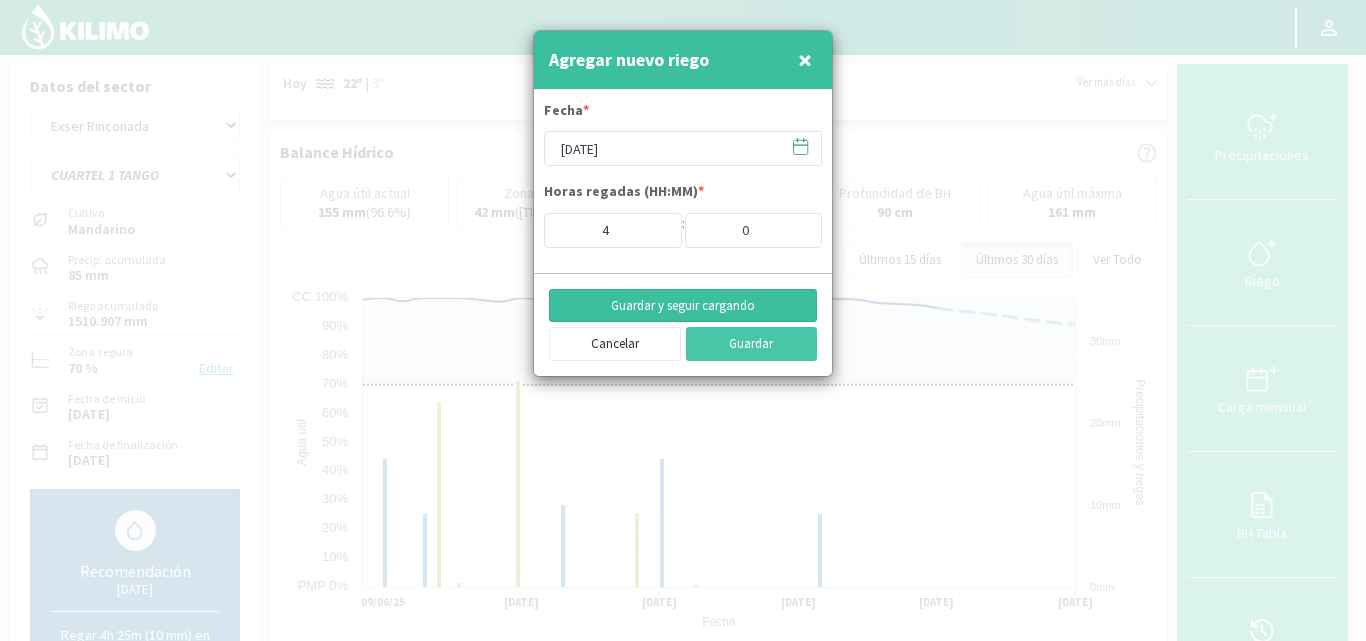 click on "Guardar y seguir cargando" at bounding box center [683, 306] 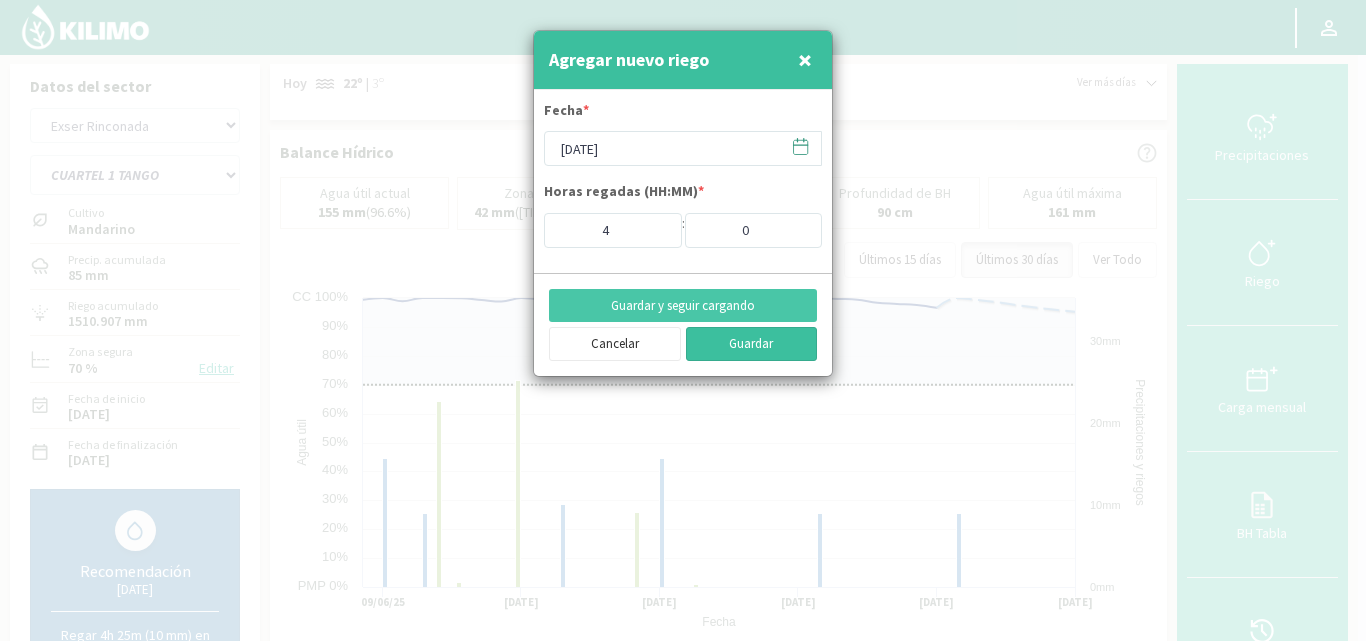 click on "Guardar" at bounding box center (752, 344) 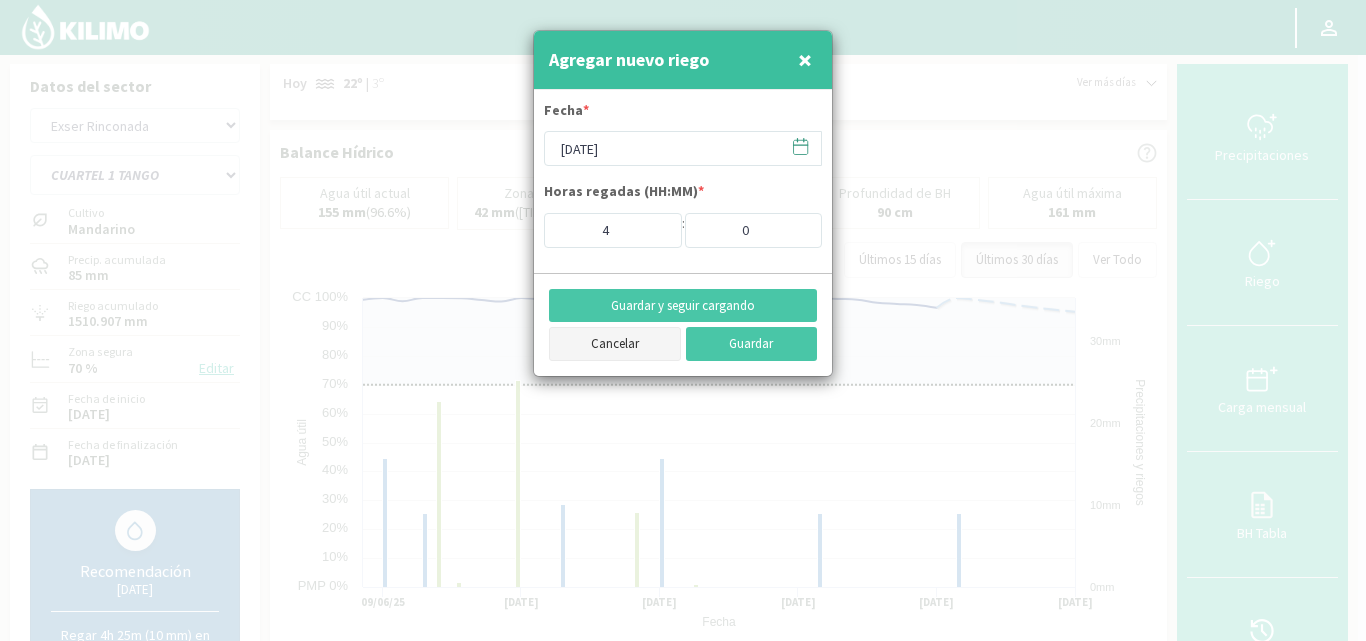 click on "Cancelar" at bounding box center [615, 344] 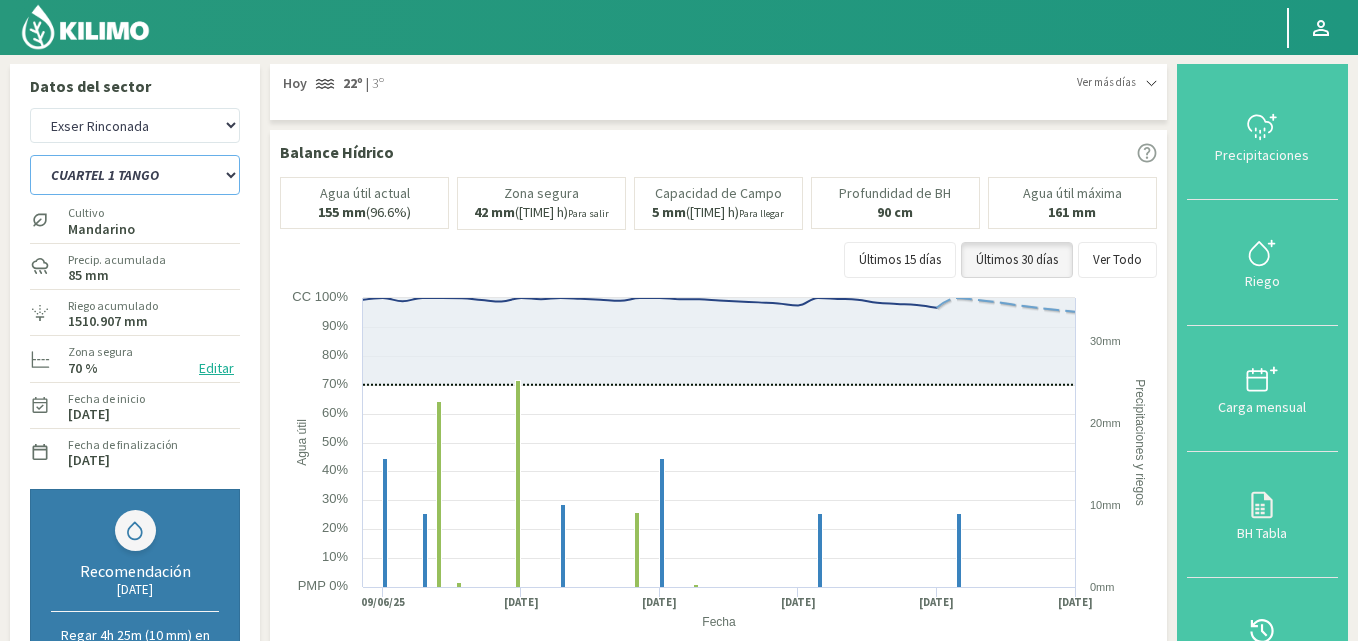 click on "CUARTEL 1 SWEET GLOBE   CUARTEL 1 TANGO   CUARTEL 2 TANGO   CUARTEL 2 TIMPSON   CUARTEL 3 JACK SALUTE   CUARTEL 3 TANGO   CUARTEL 4 TANGO" at bounding box center [135, 175] 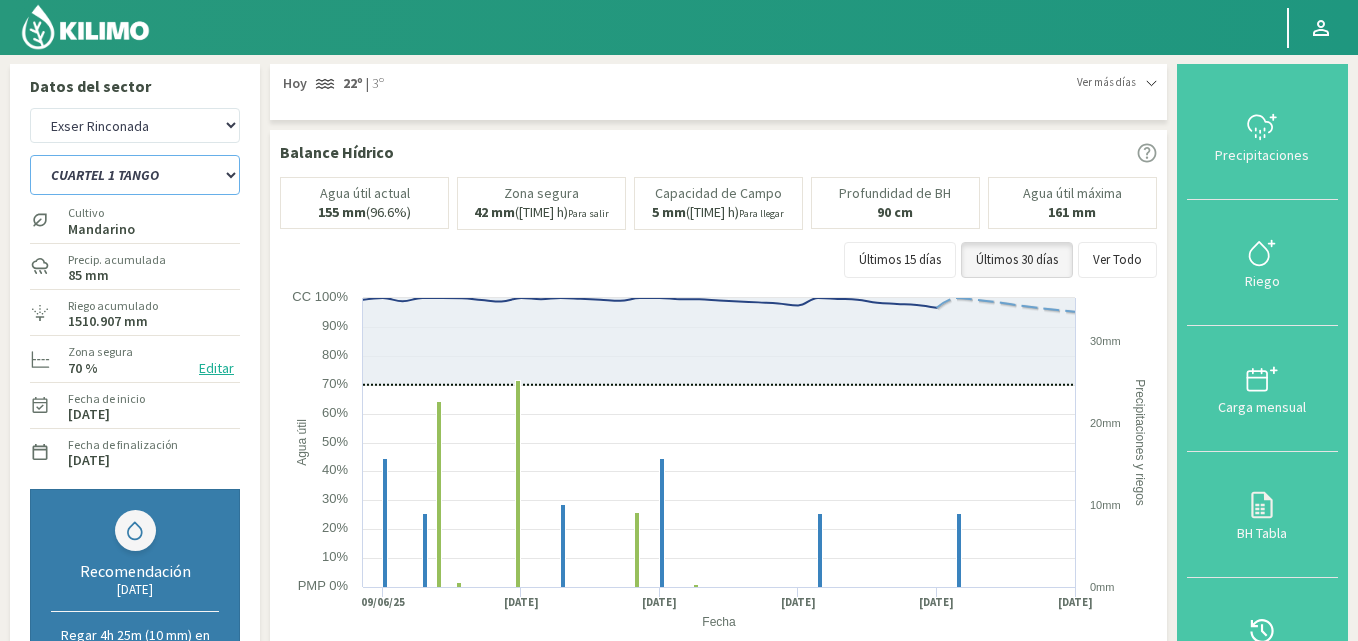select on "2: Object" 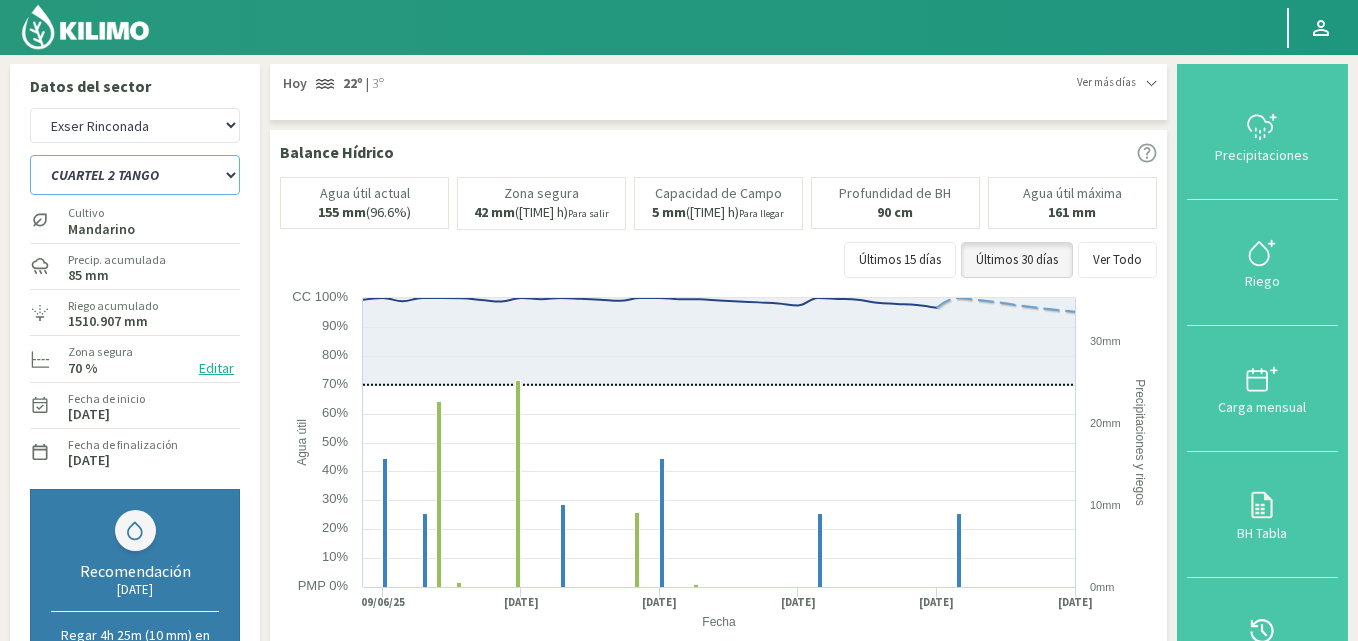 click on "CUARTEL 1 SWEET GLOBE   CUARTEL 1 TANGO   CUARTEL 2 TANGO   CUARTEL 2 TIMPSON   CUARTEL 3 JACK SALUTE   CUARTEL 3 TANGO   CUARTEL 4 TANGO" at bounding box center [135, 175] 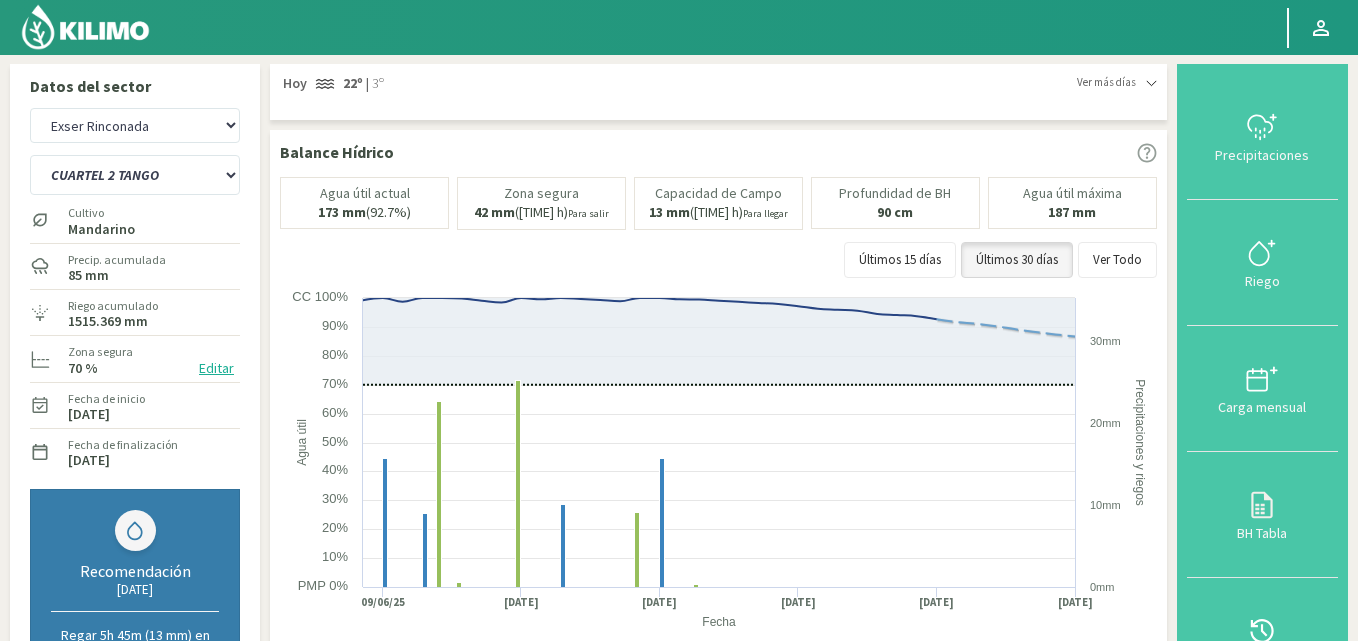 click at bounding box center (1262, 253) 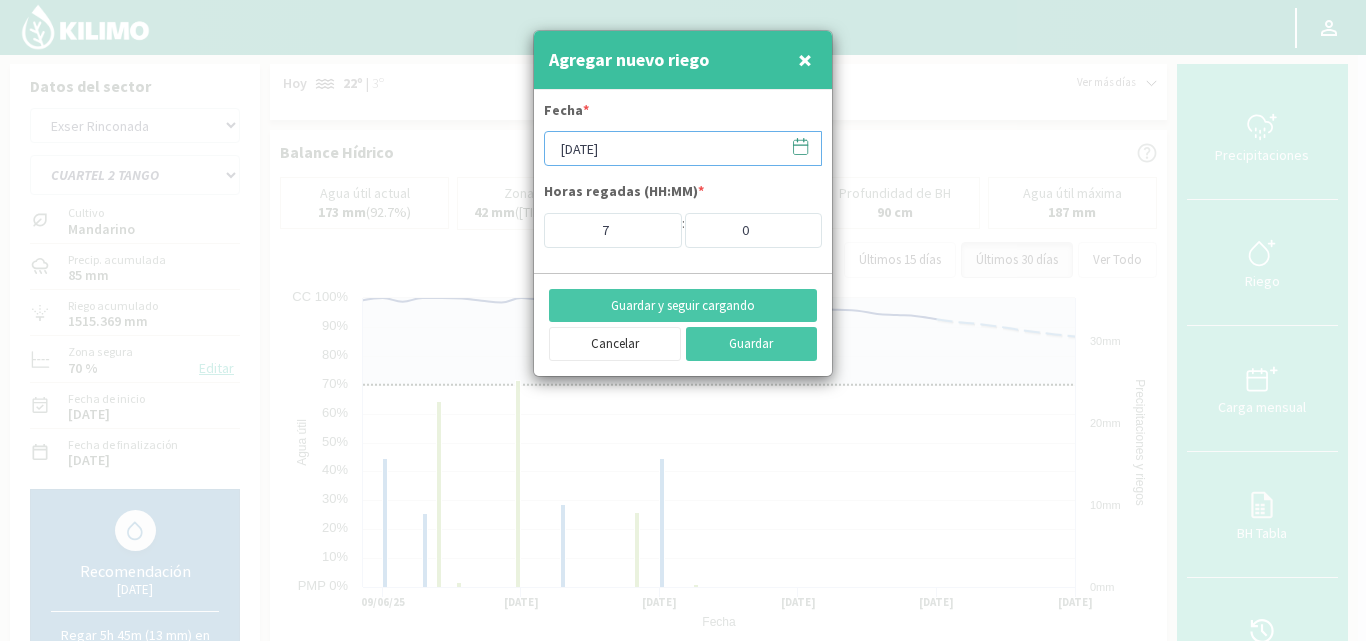 click on "[DATE]" at bounding box center (683, 148) 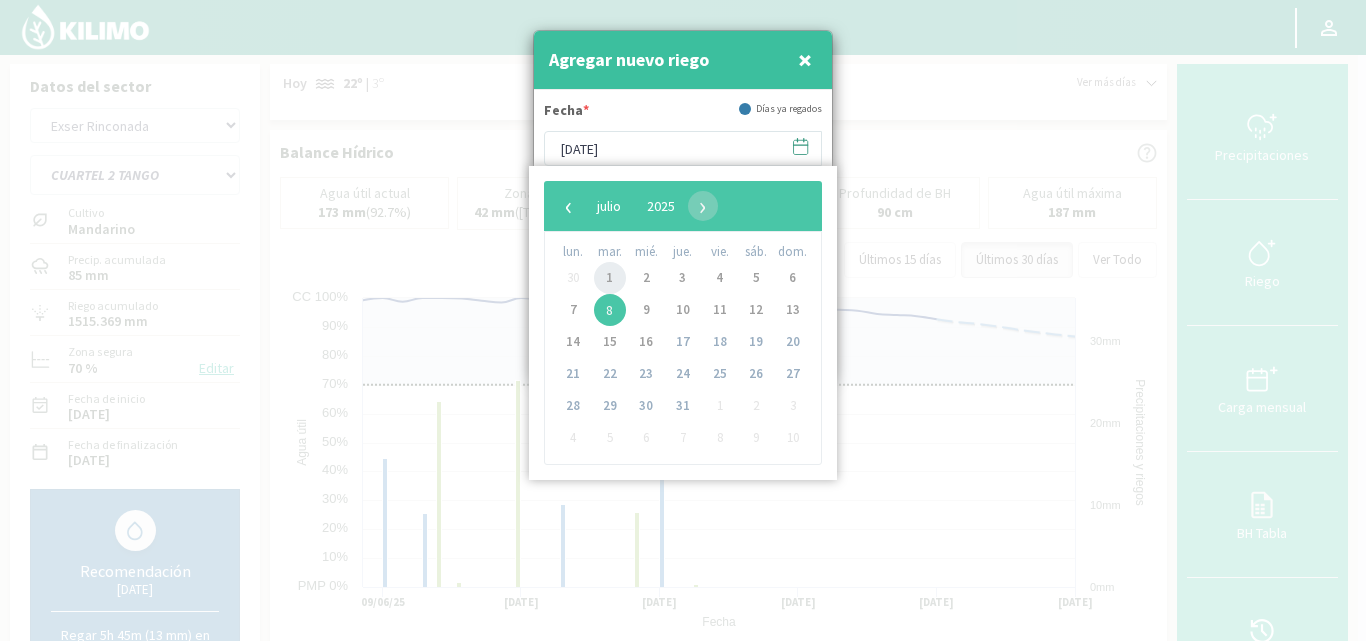 click on "1" at bounding box center (610, 278) 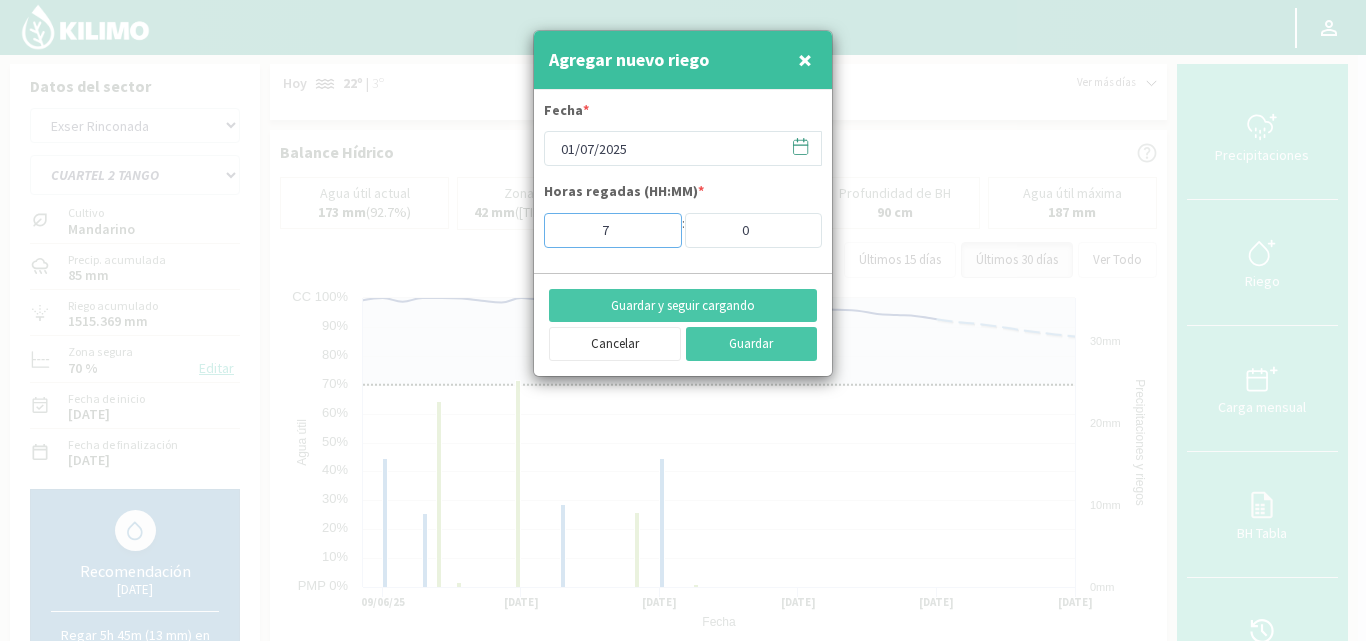 click on "7" at bounding box center [613, 230] 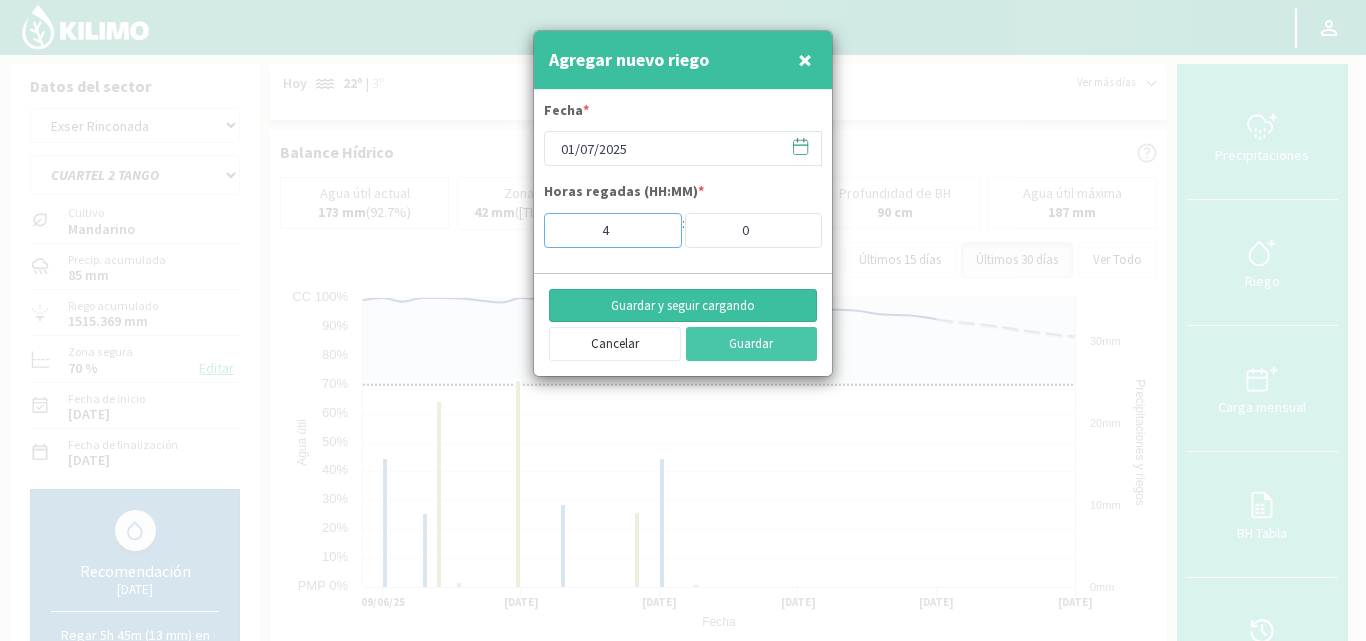 type on "4" 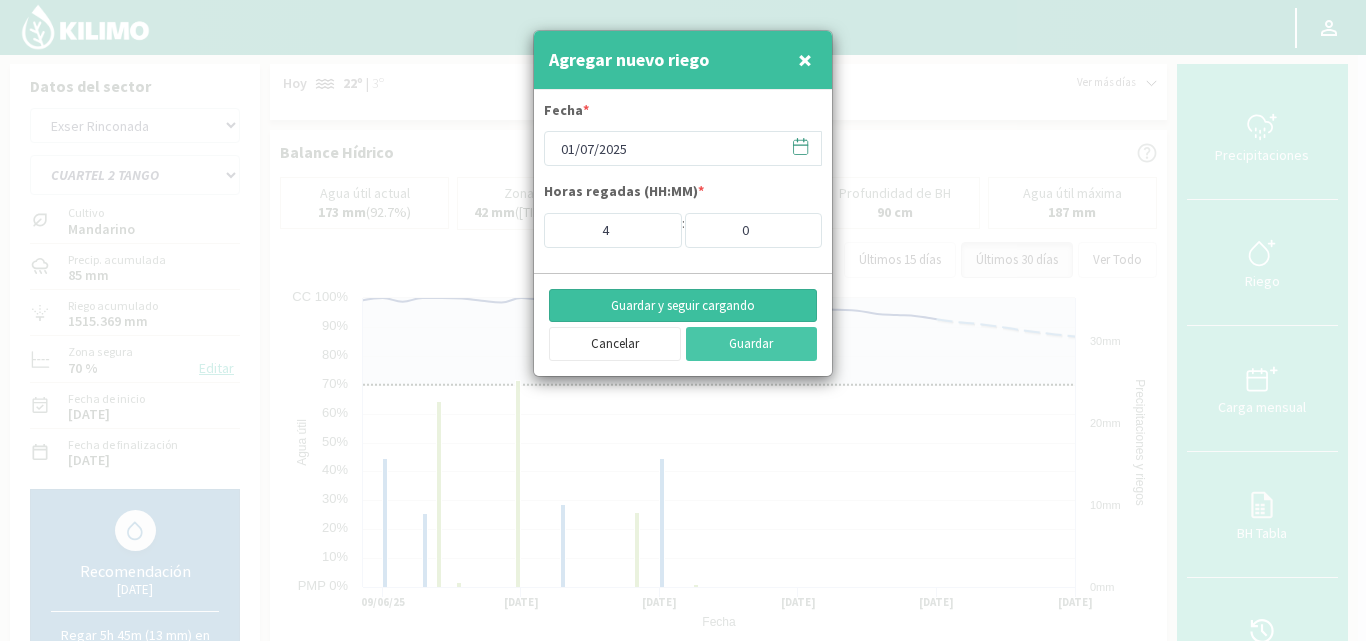 click on "Guardar y seguir cargando" at bounding box center (683, 306) 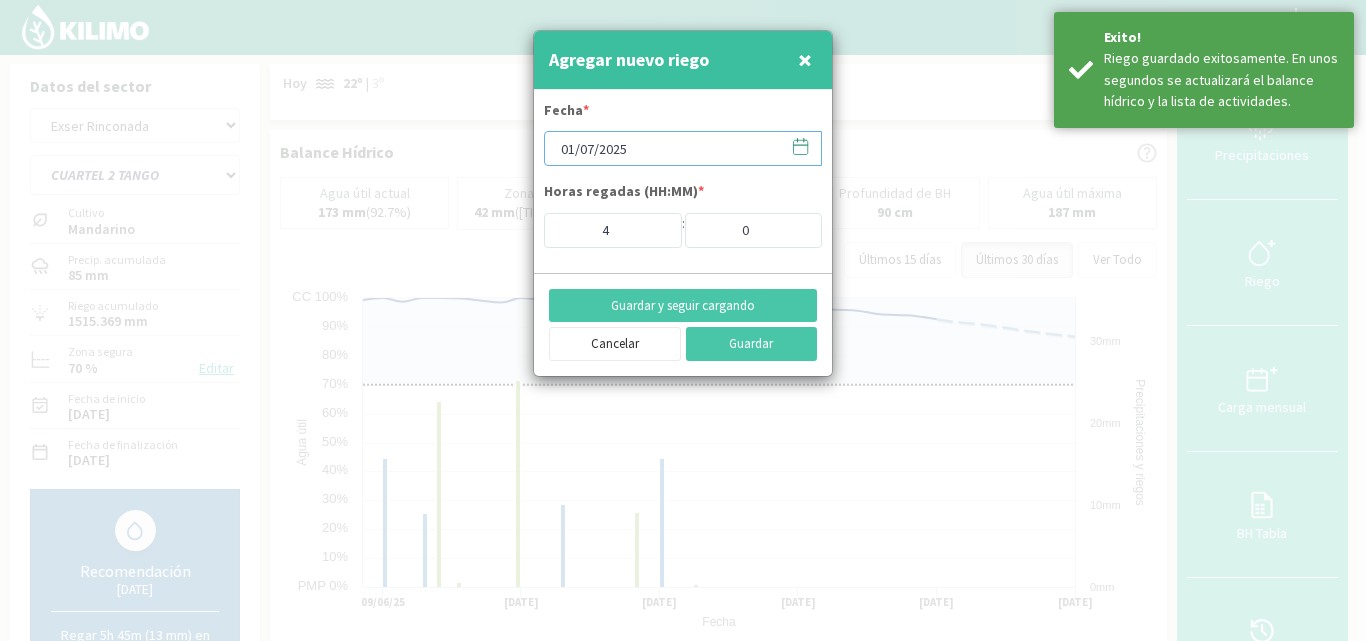 click on "01/07/2025" at bounding box center [683, 148] 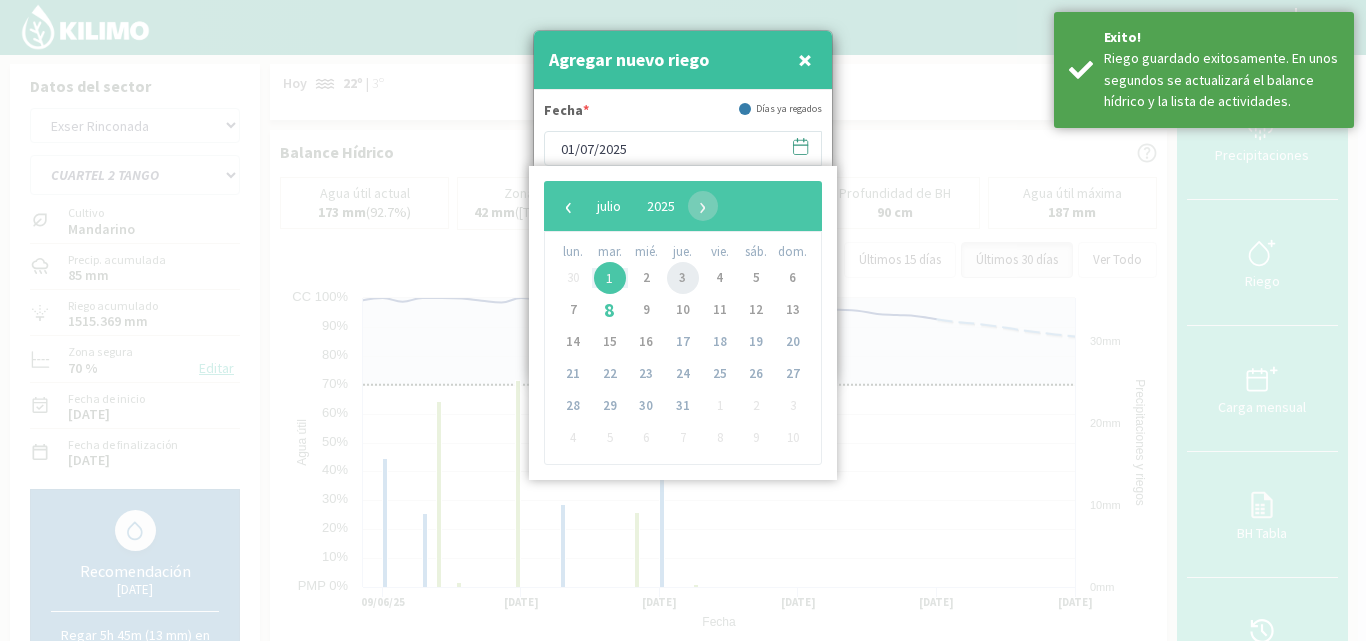 click on "3" at bounding box center (683, 278) 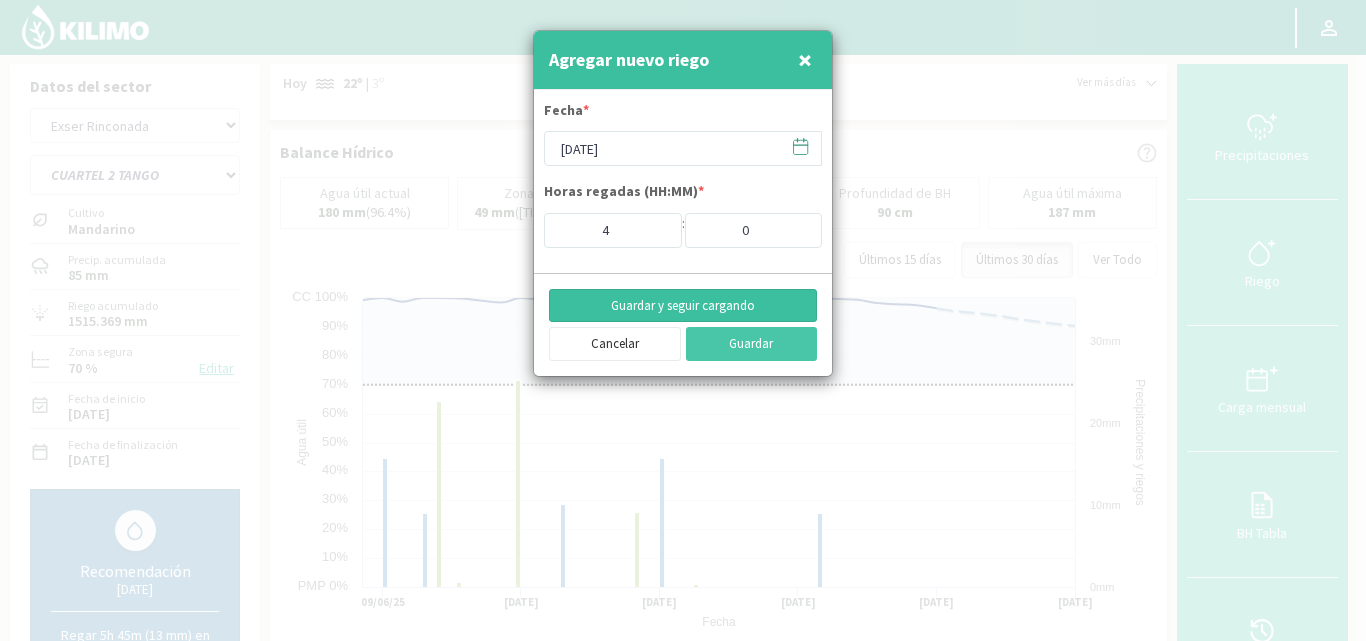click on "Guardar y seguir cargando" at bounding box center (683, 306) 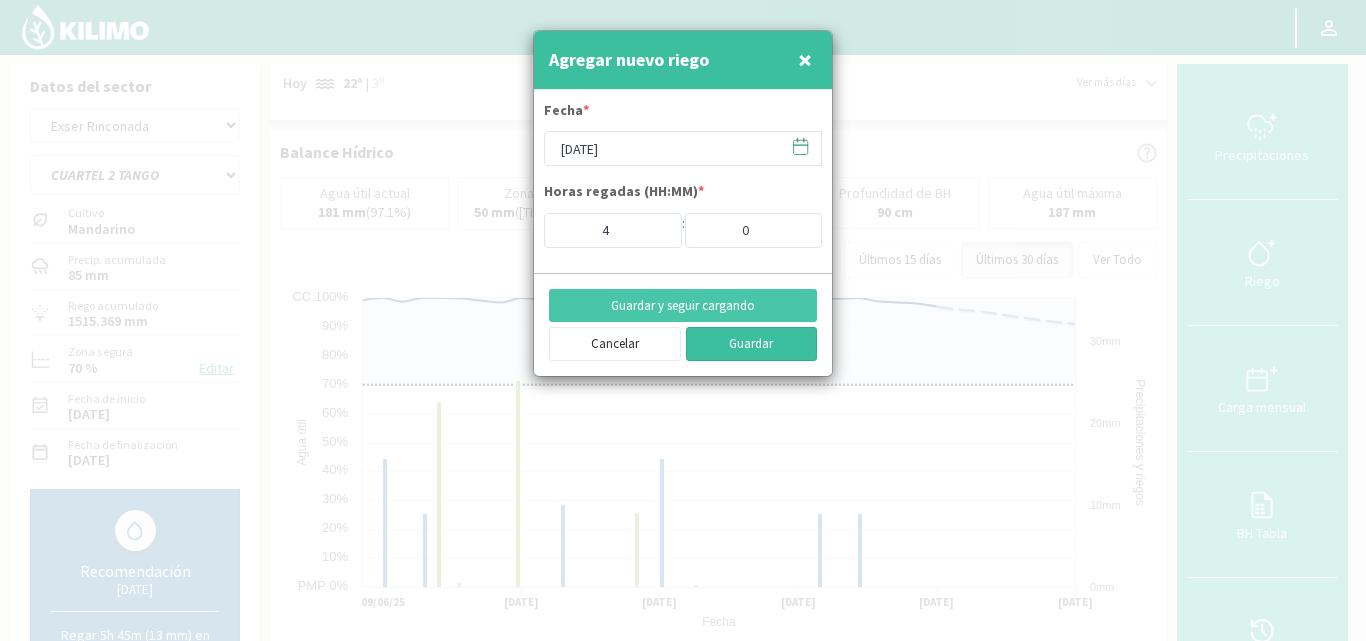 click on "Guardar" at bounding box center (752, 344) 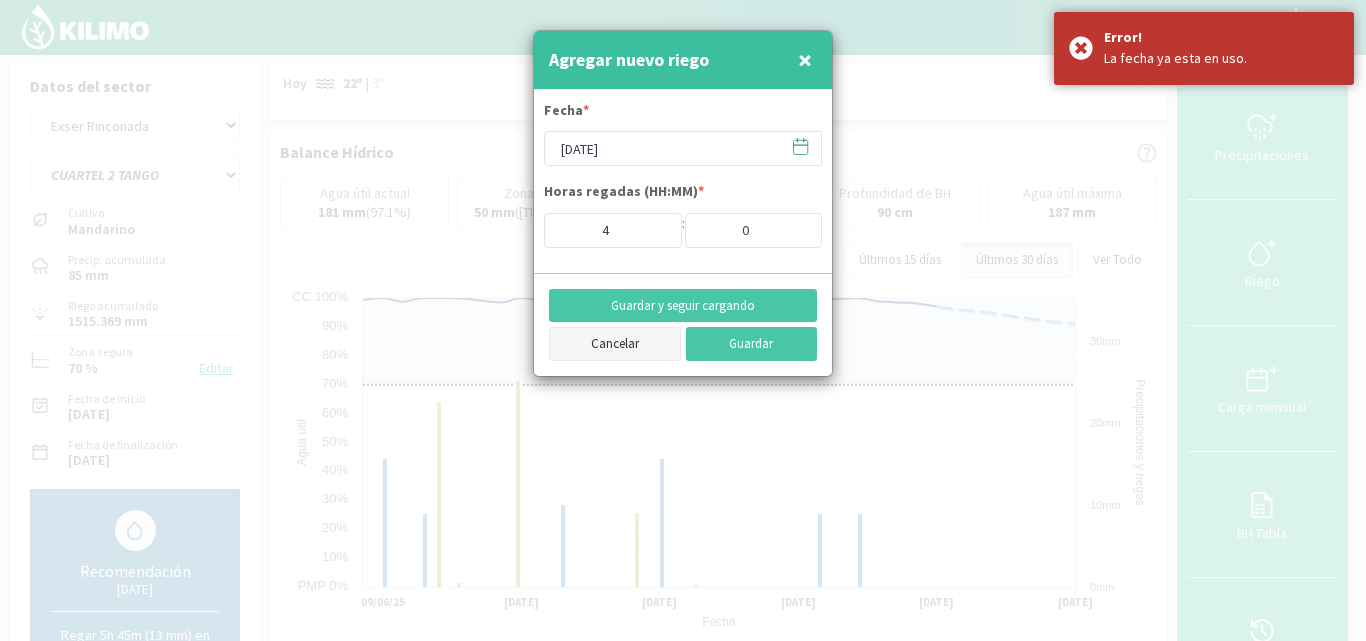 click on "Cancelar" at bounding box center (615, 344) 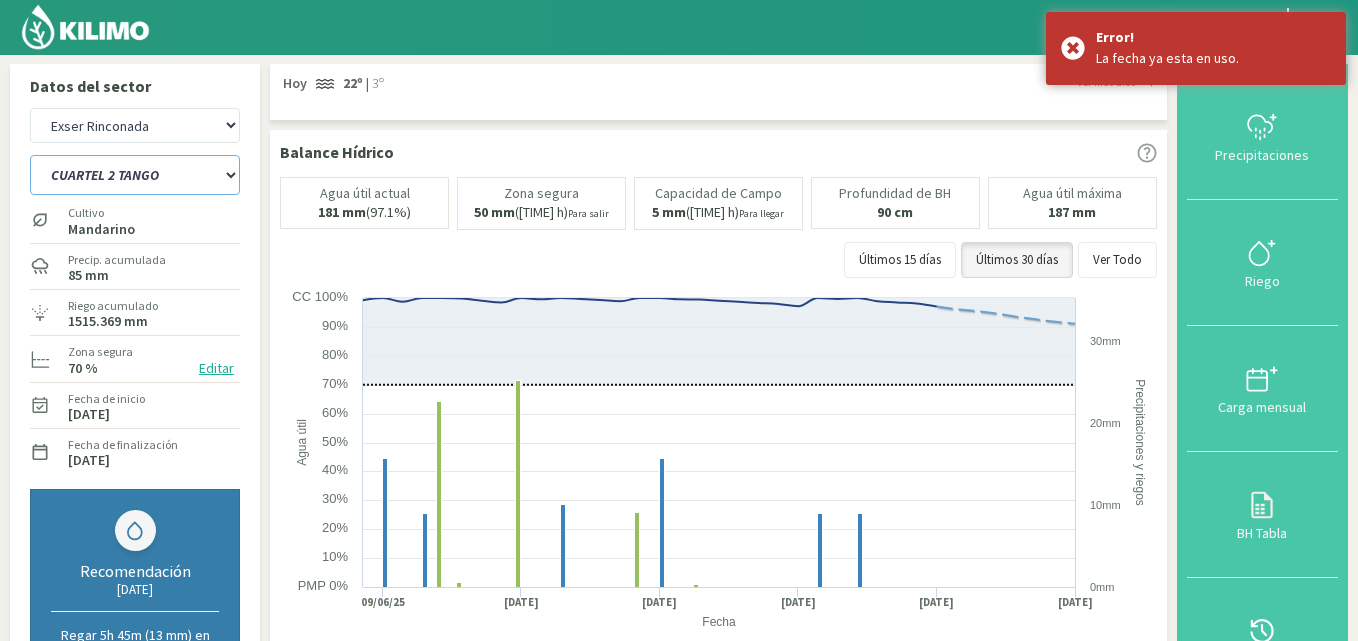 click on "CUARTEL 1 SWEET GLOBE   CUARTEL 1 TANGO   CUARTEL 2 TANGO   CUARTEL 2 TIMPSON   CUARTEL 3 JACK SALUTE   CUARTEL 3 TANGO   CUARTEL 4 TANGO" at bounding box center [135, 175] 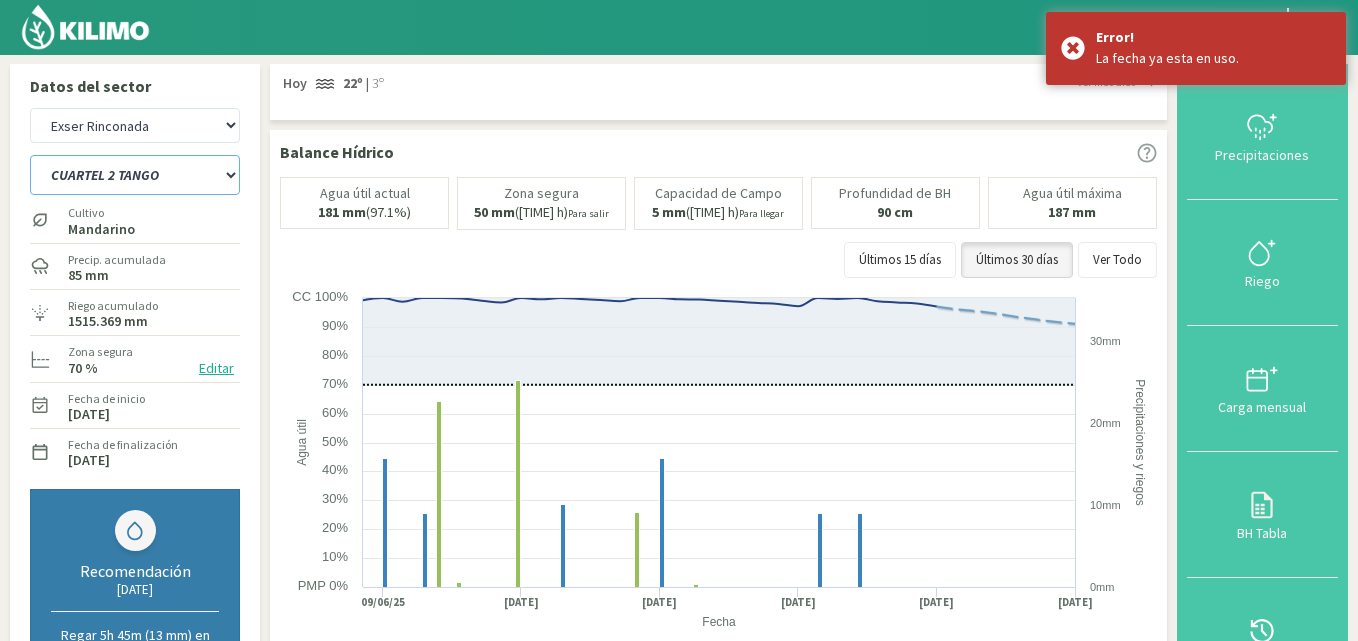 select on "12: Object" 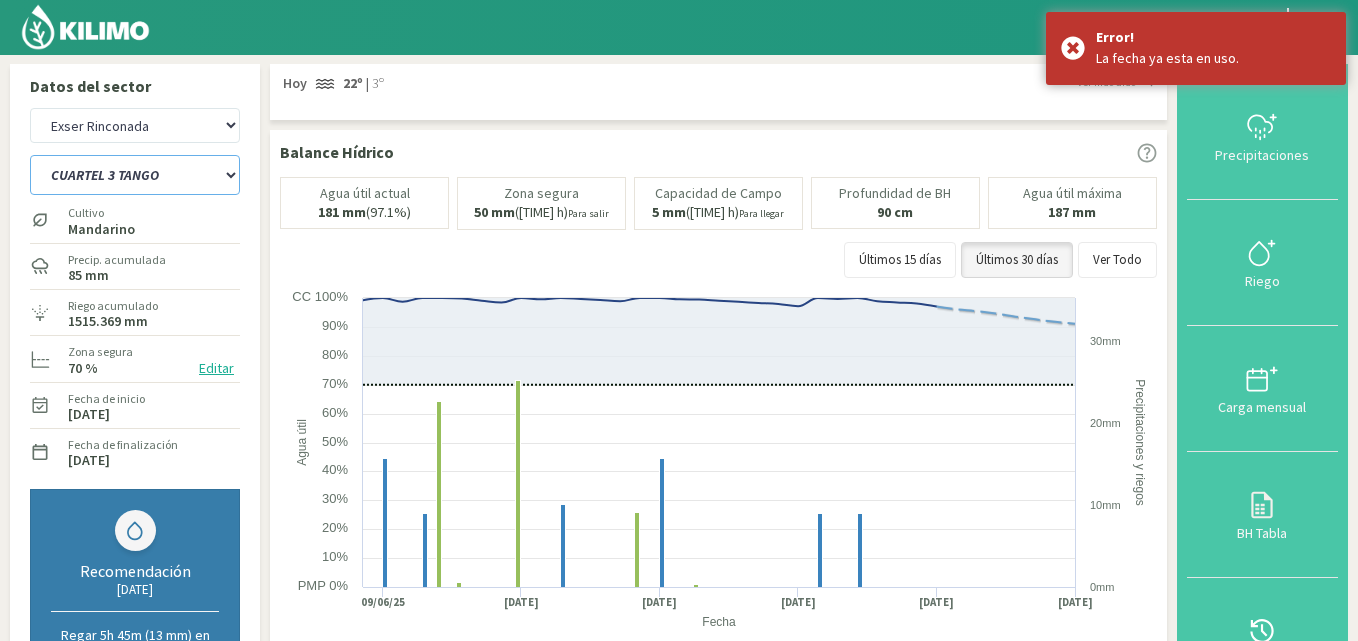 click on "CUARTEL 1 SWEET GLOBE   CUARTEL 1 TANGO   CUARTEL 2 TANGO   CUARTEL 2 TIMPSON   CUARTEL 3 JACK SALUTE   CUARTEL 3 TANGO   CUARTEL 4 TANGO" at bounding box center (135, 175) 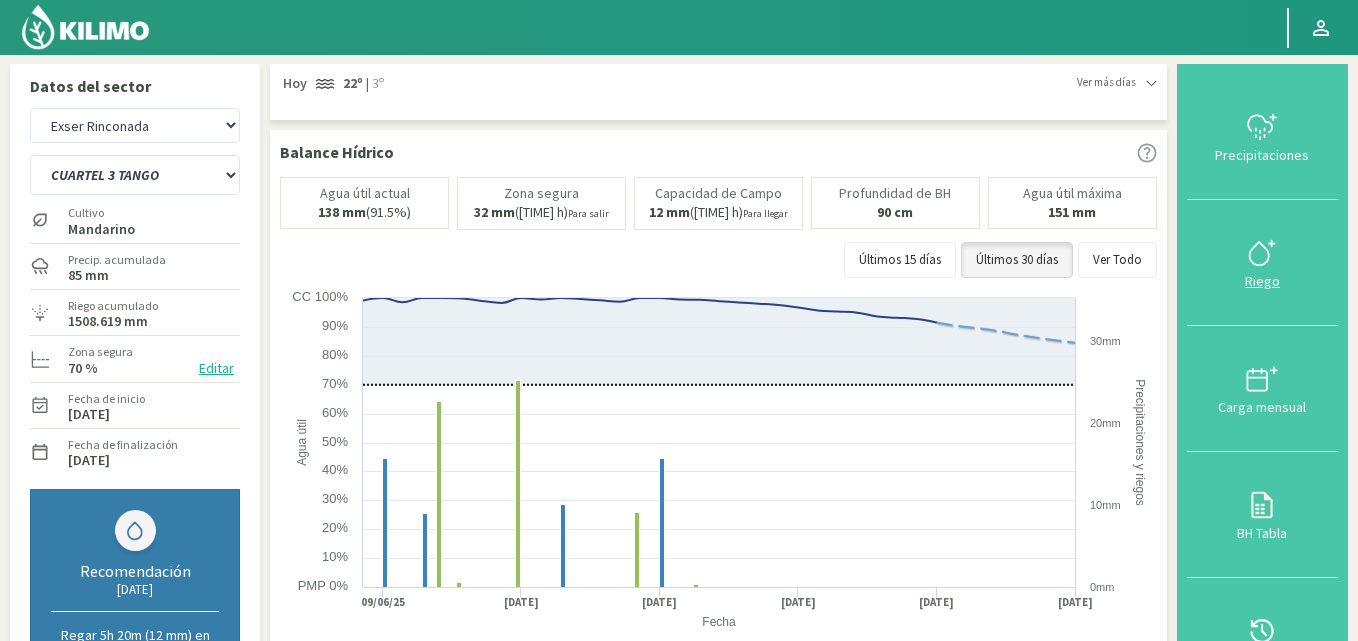 click at bounding box center (1262, 253) 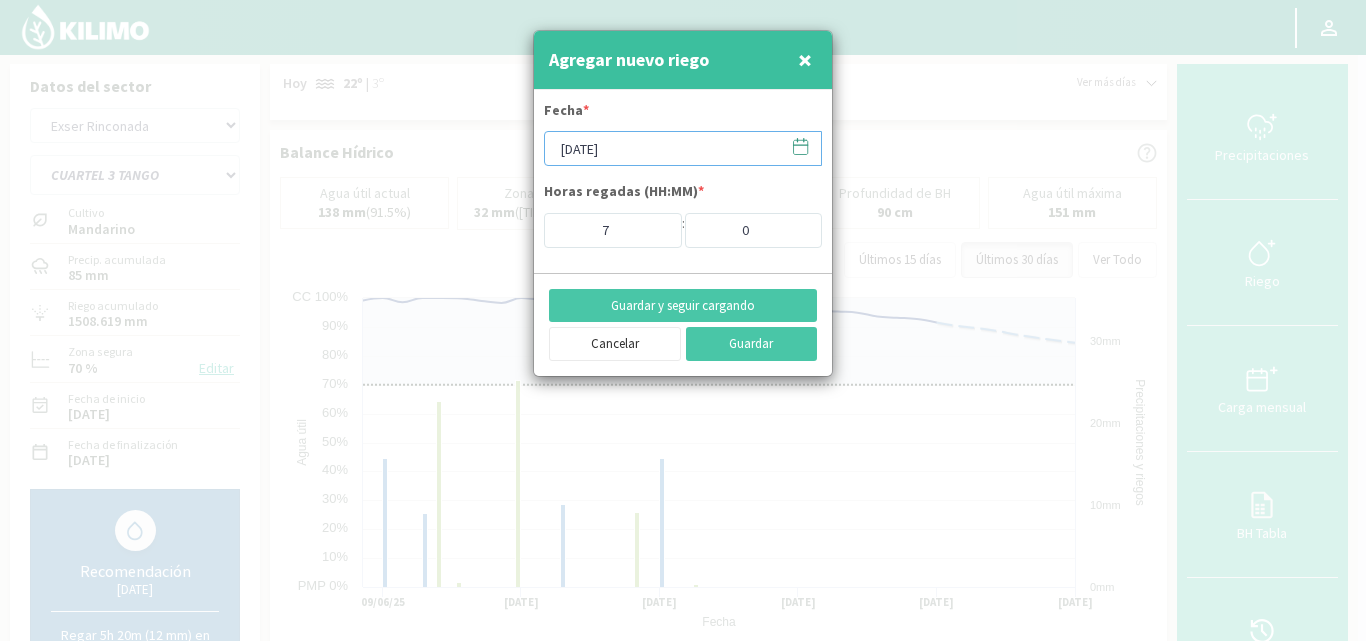 click on "[DATE]" at bounding box center (683, 148) 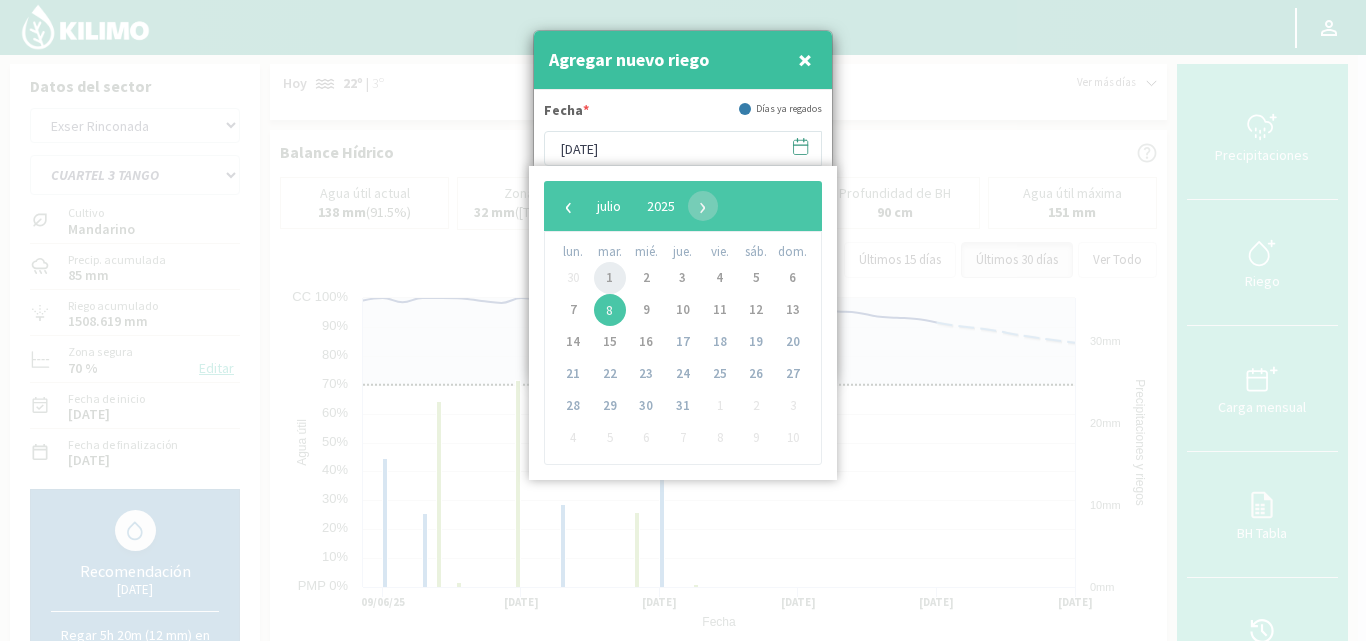 click on "1" at bounding box center [610, 278] 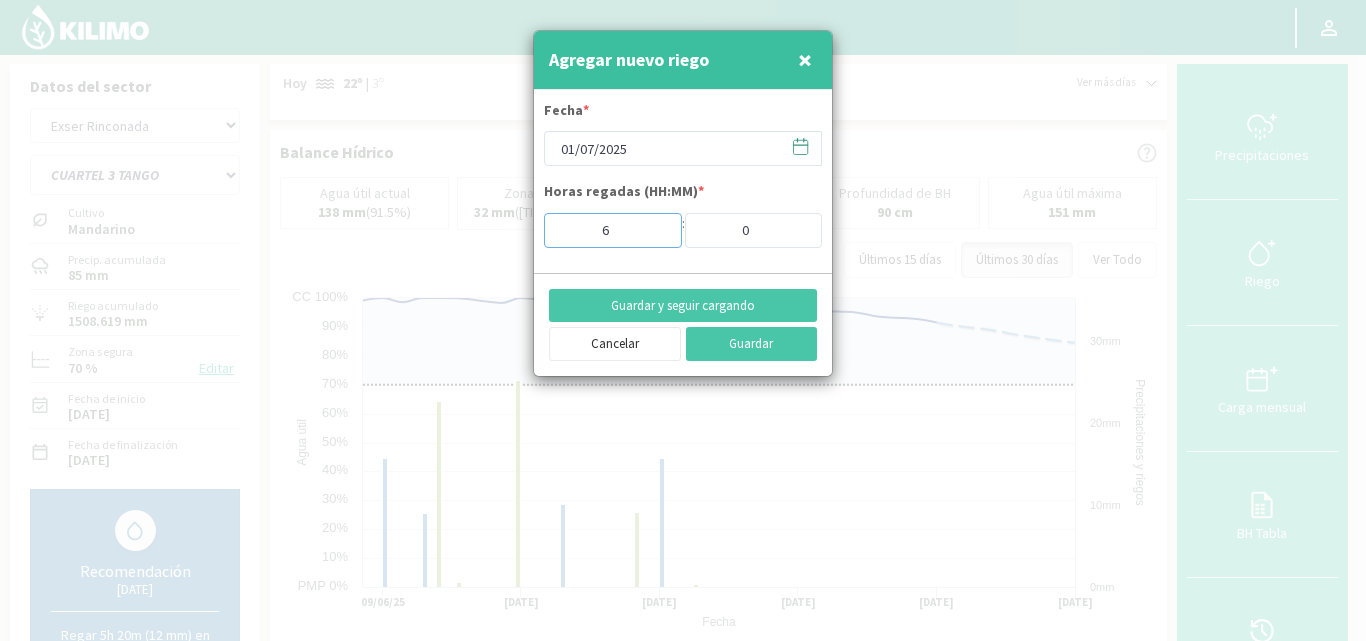 click on "6" at bounding box center (613, 230) 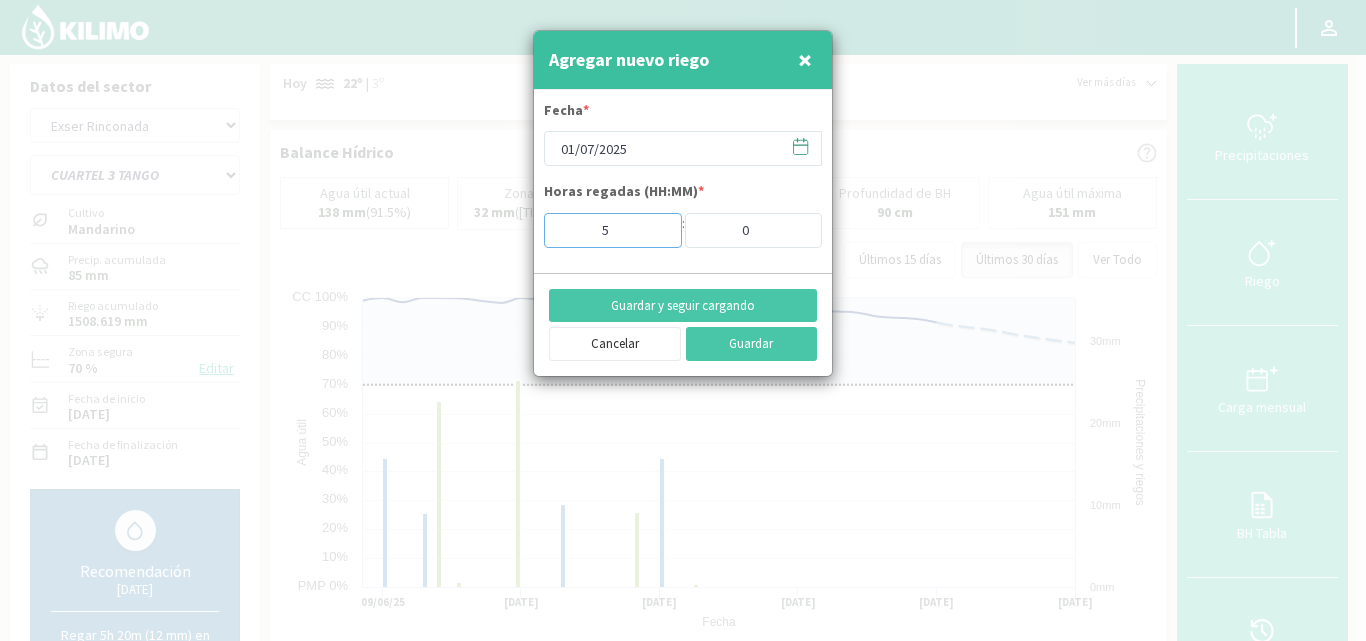 click on "5" at bounding box center (613, 230) 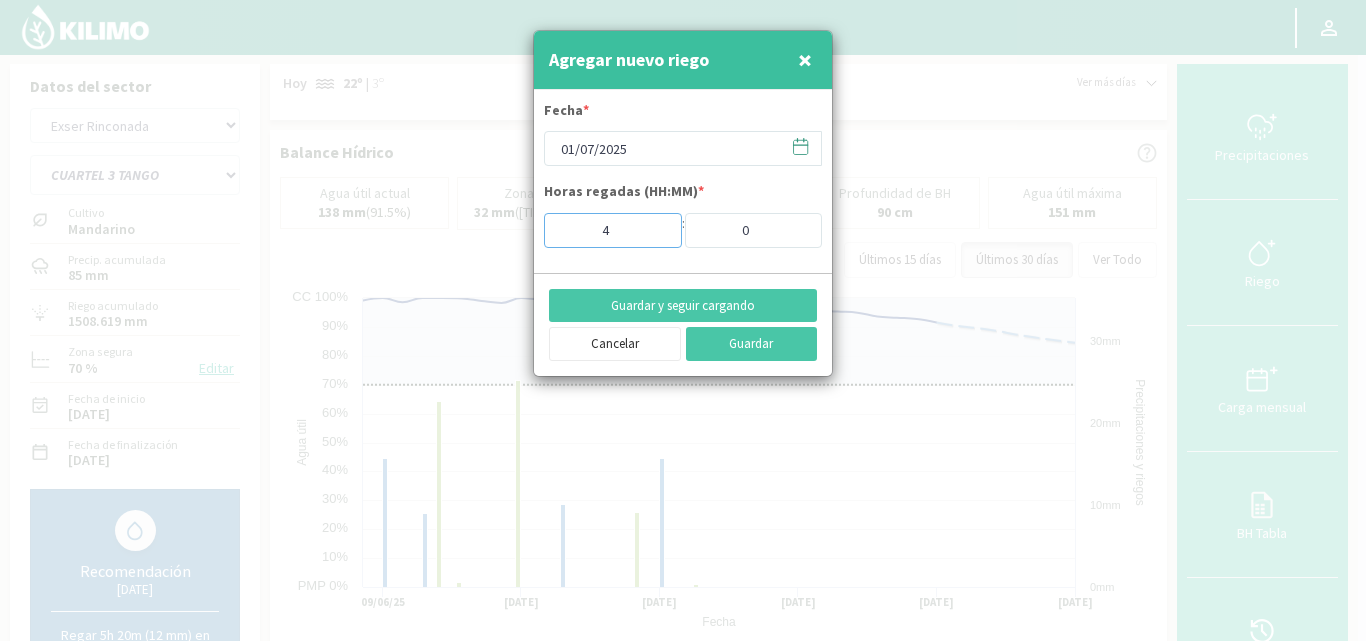 type on "4" 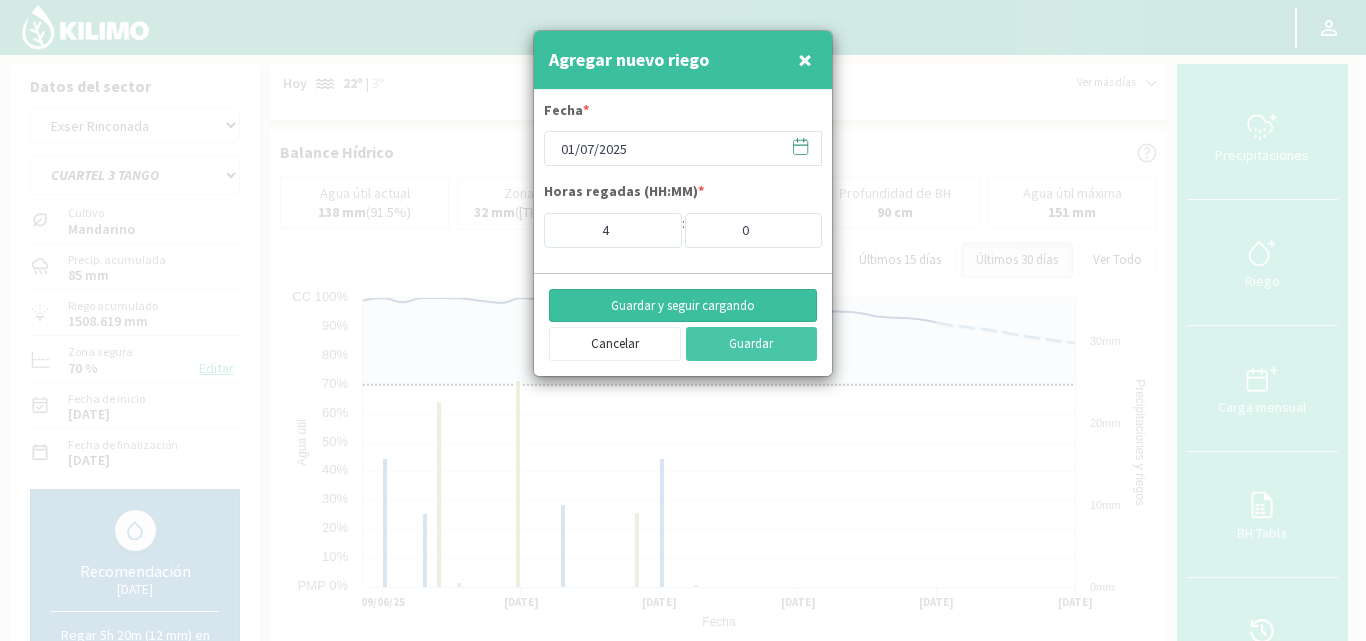 click on "Guardar y seguir cargando" at bounding box center [683, 306] 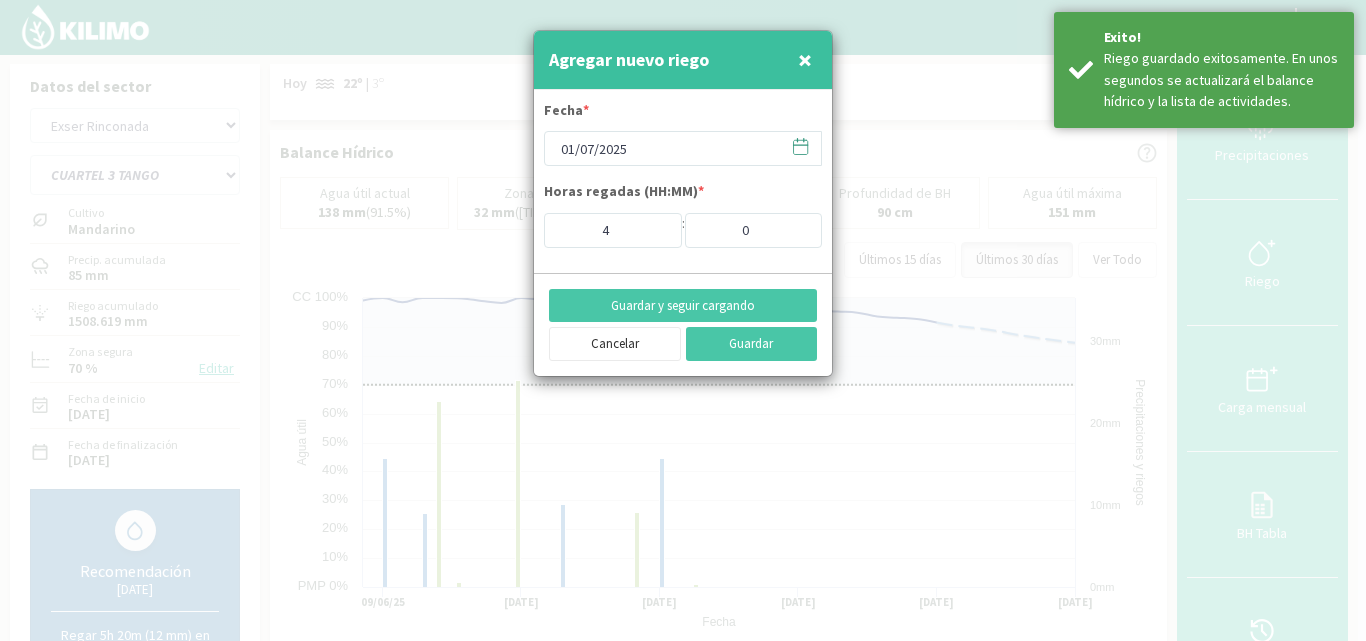 click at bounding box center [800, 146] 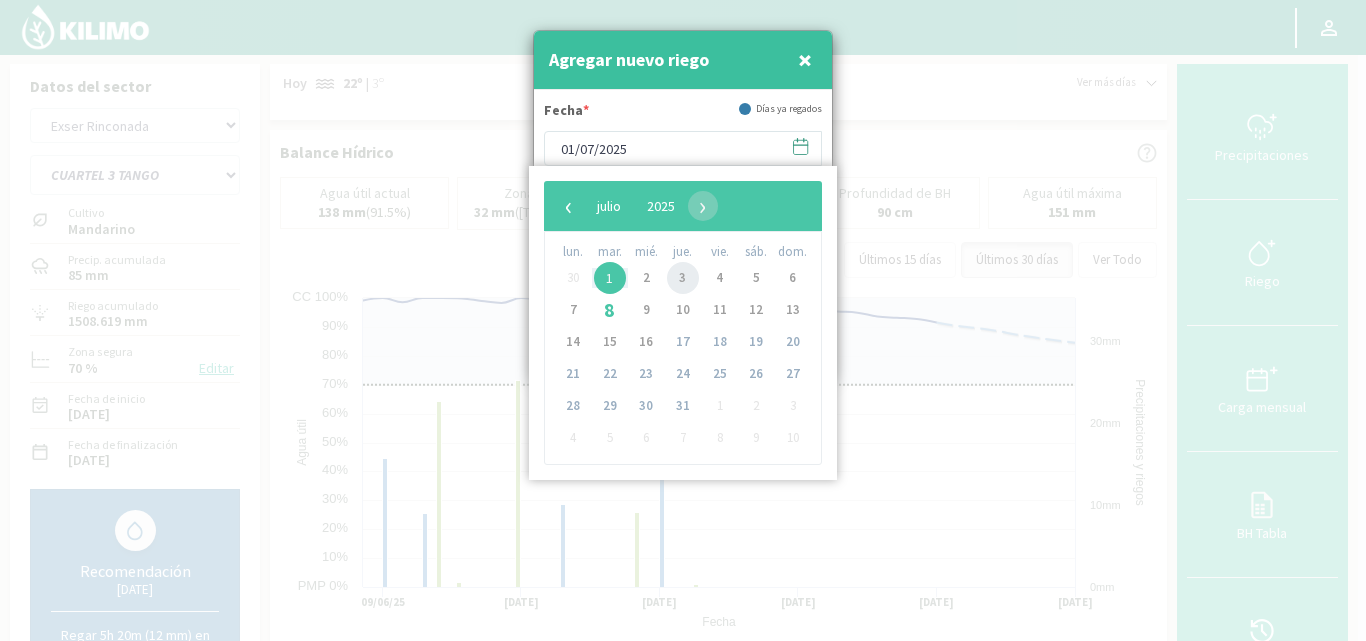 click on "3" at bounding box center (683, 278) 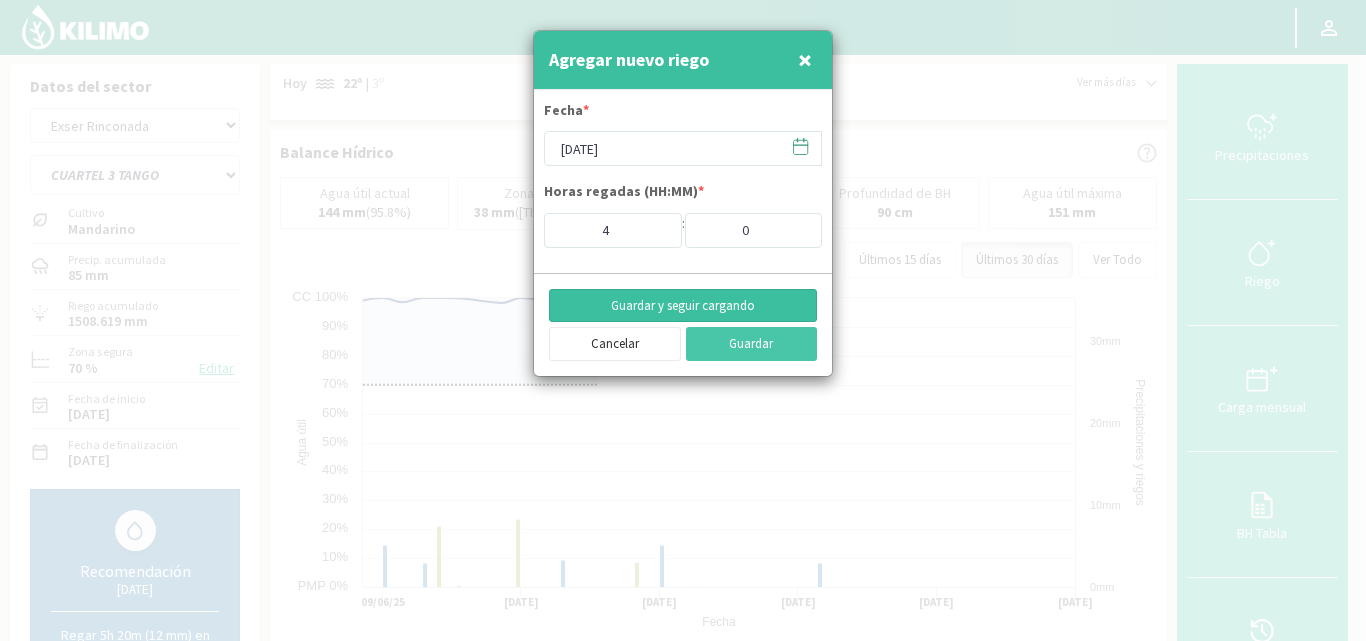 click on "Guardar y seguir cargando" at bounding box center [683, 306] 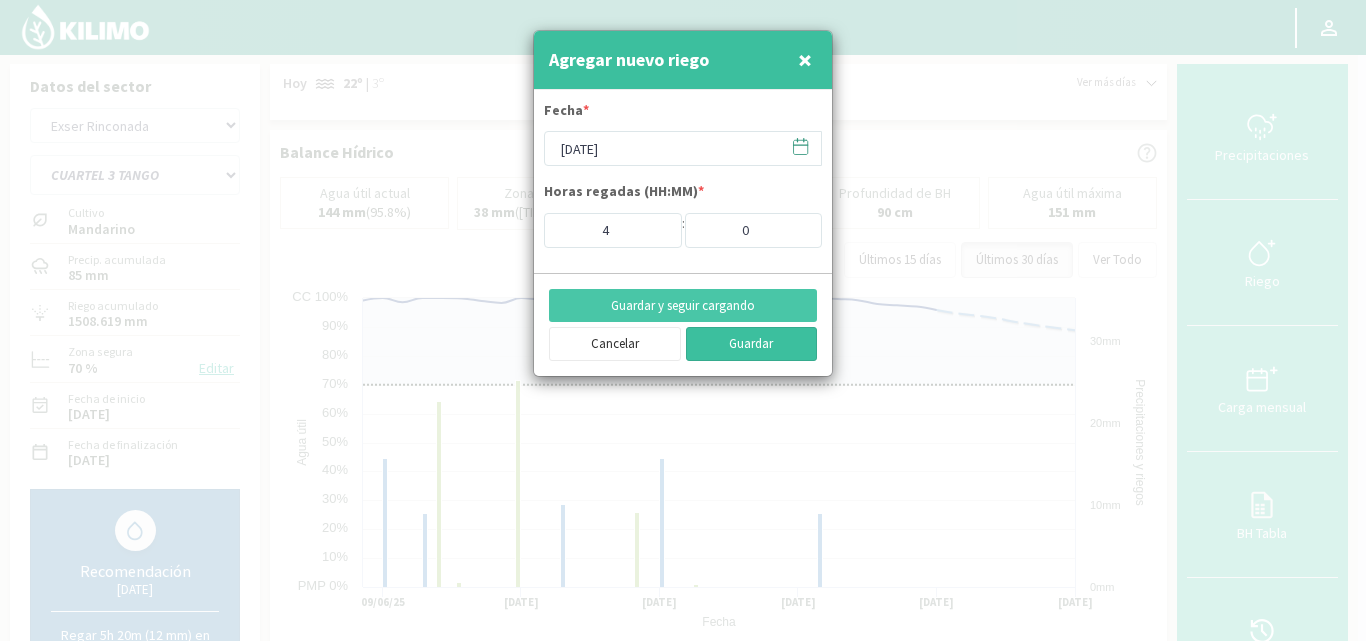 click on "Guardar" at bounding box center [752, 344] 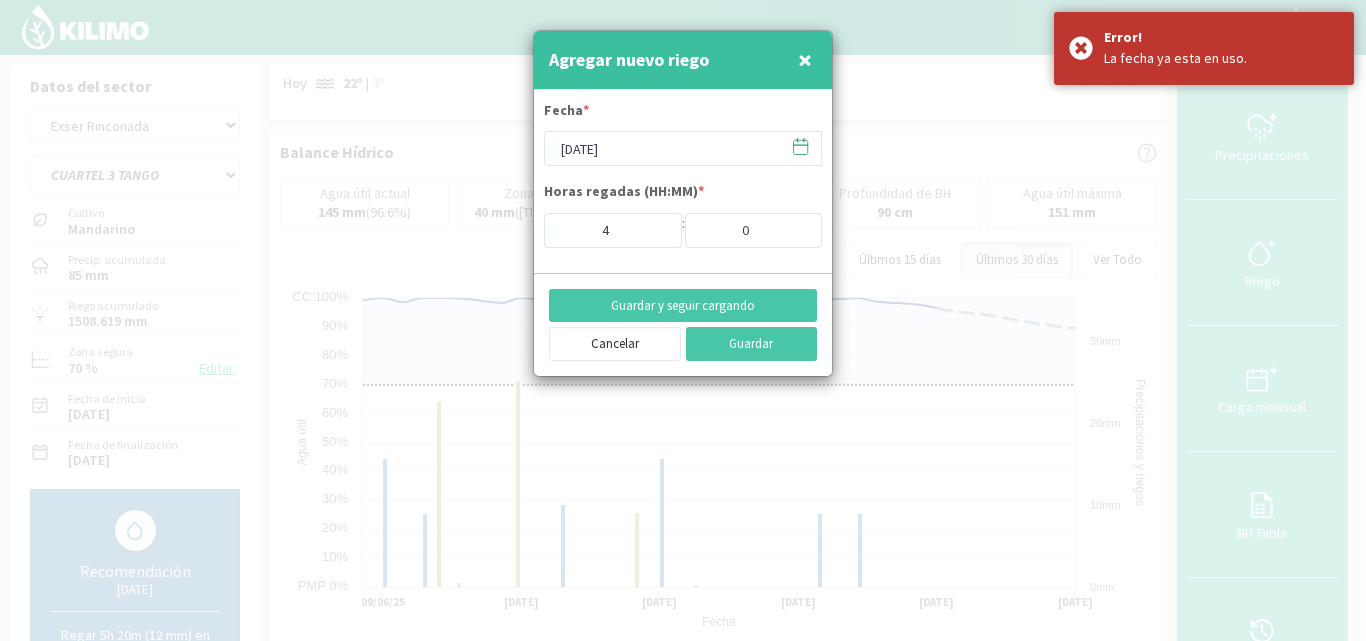 click at bounding box center (683, 320) 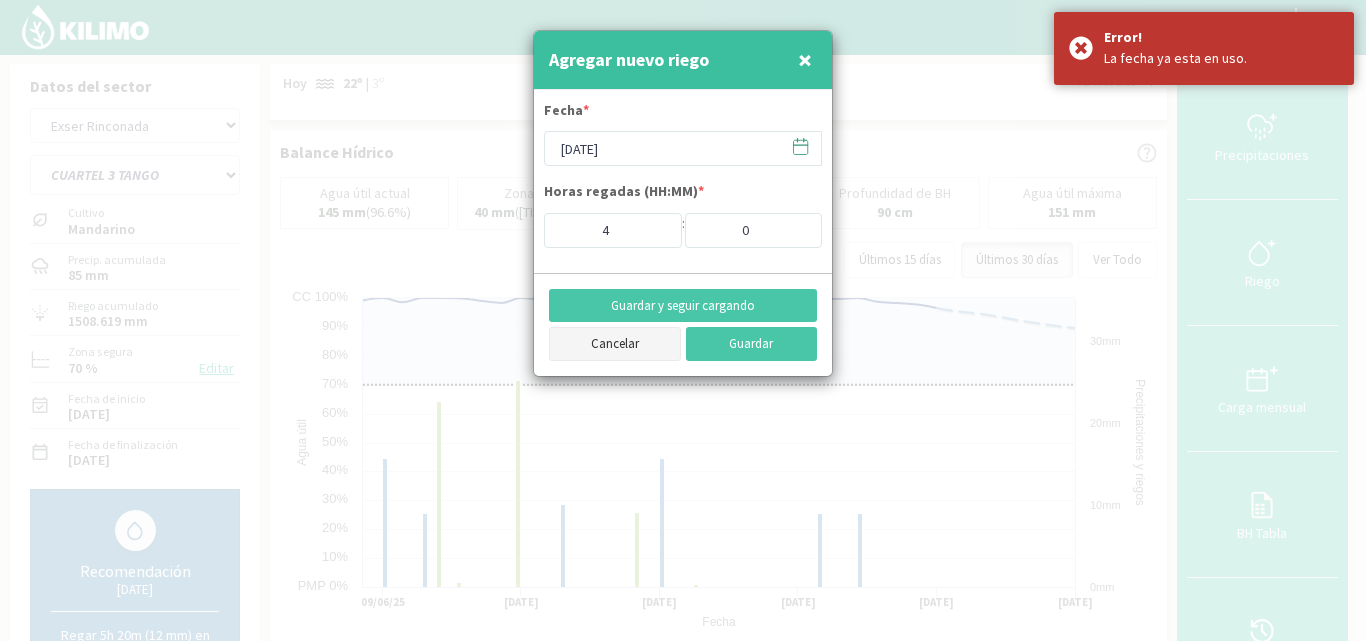 click on "Cancelar" at bounding box center (615, 344) 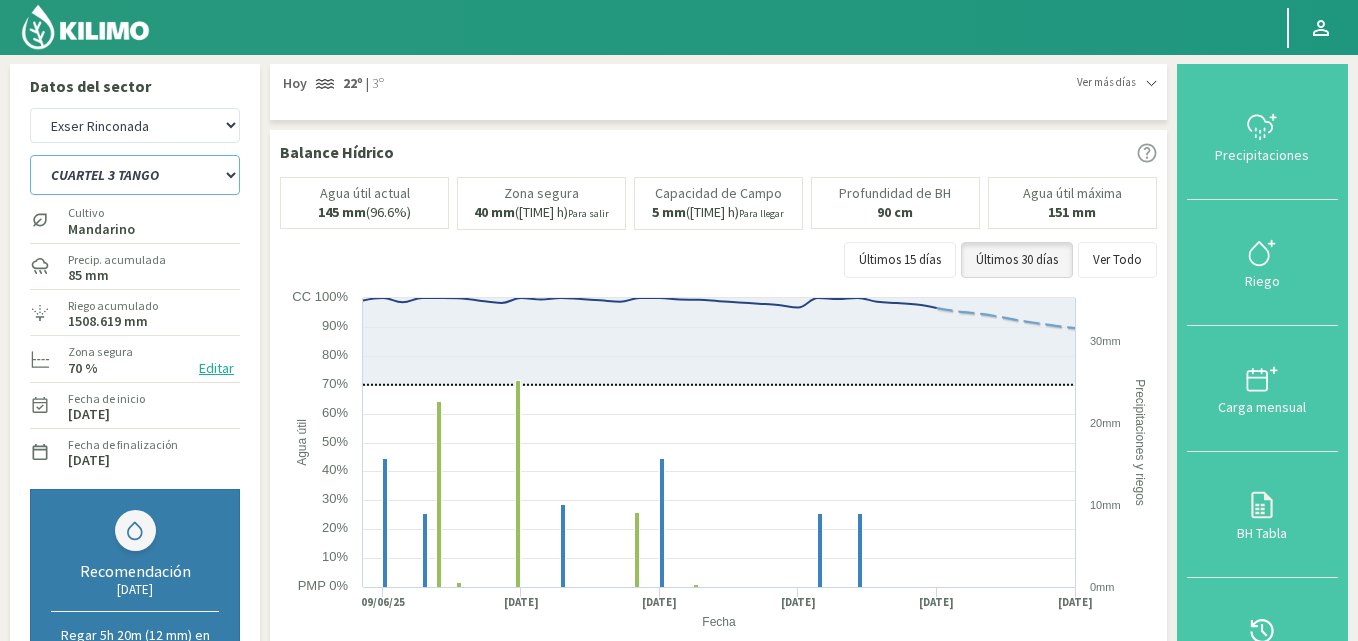 click on "CUARTEL 1 SWEET GLOBE   CUARTEL 1 TANGO   CUARTEL 2 TANGO   CUARTEL 2 TIMPSON   CUARTEL 3 JACK SALUTE   CUARTEL 3 TANGO   CUARTEL 4 TANGO" at bounding box center (135, 175) 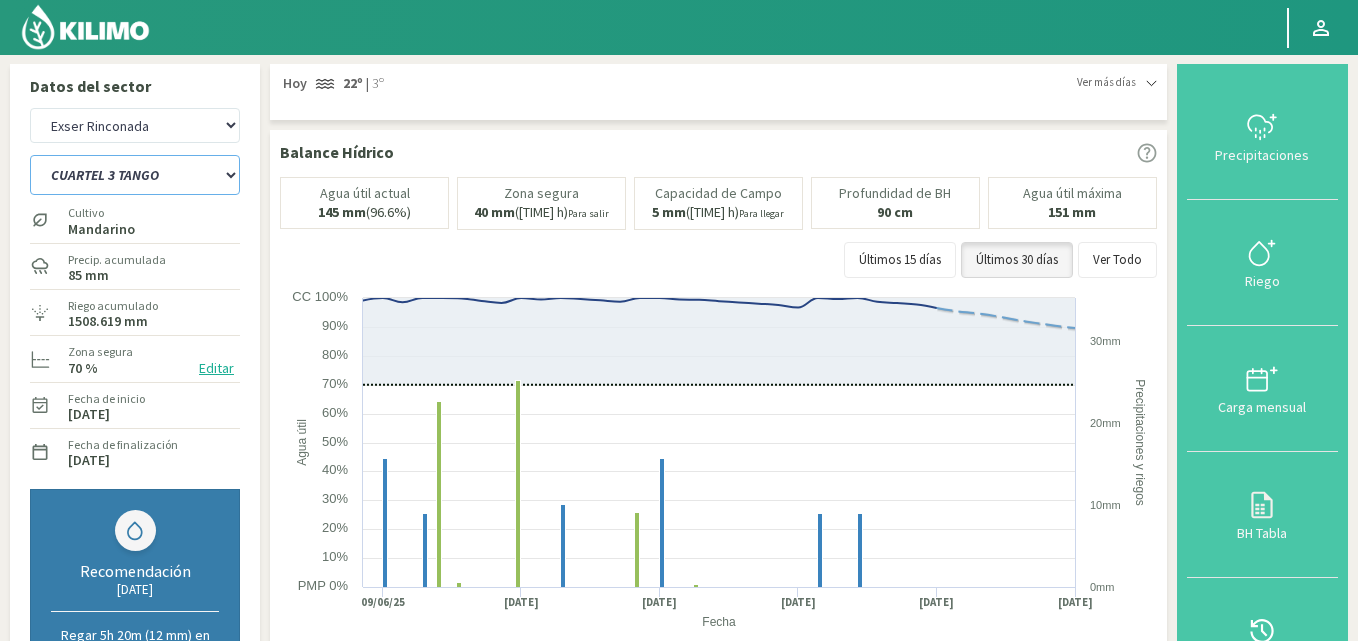 select on "20: Object" 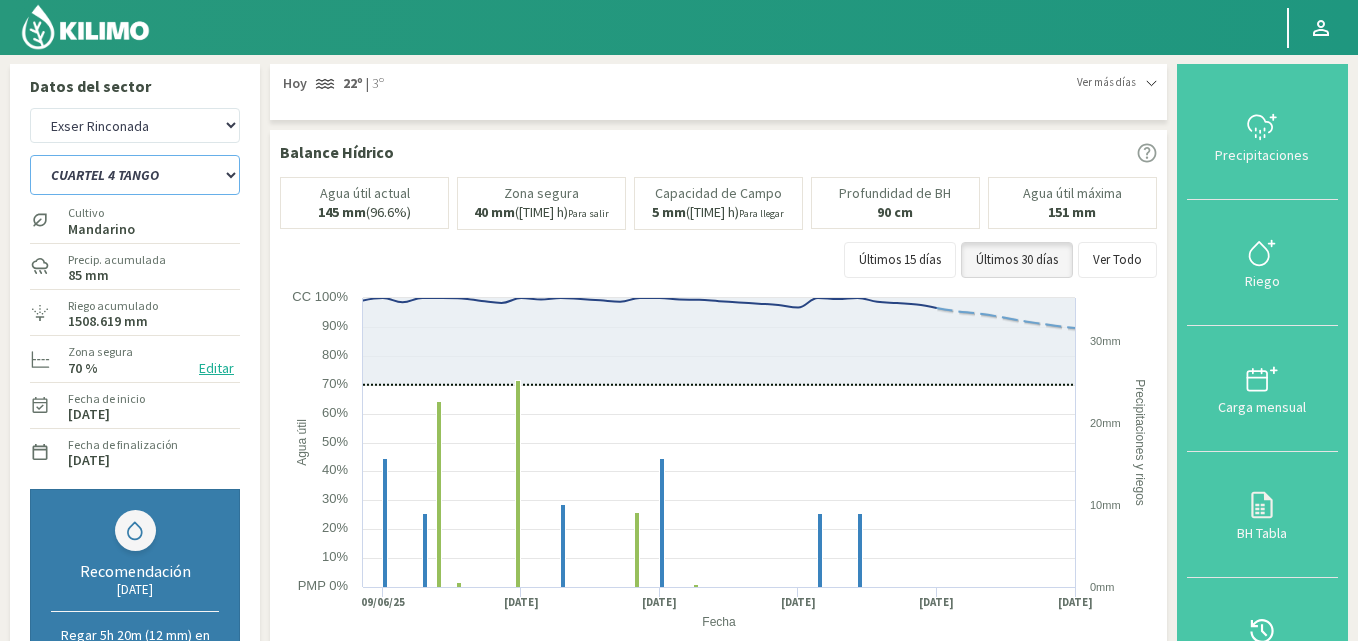 click on "CUARTEL 1 SWEET GLOBE   CUARTEL 1 TANGO   CUARTEL 2 TANGO   CUARTEL 2 TIMPSON   CUARTEL 3 JACK SALUTE   CUARTEL 3 TANGO   CUARTEL 4 TANGO" at bounding box center [135, 175] 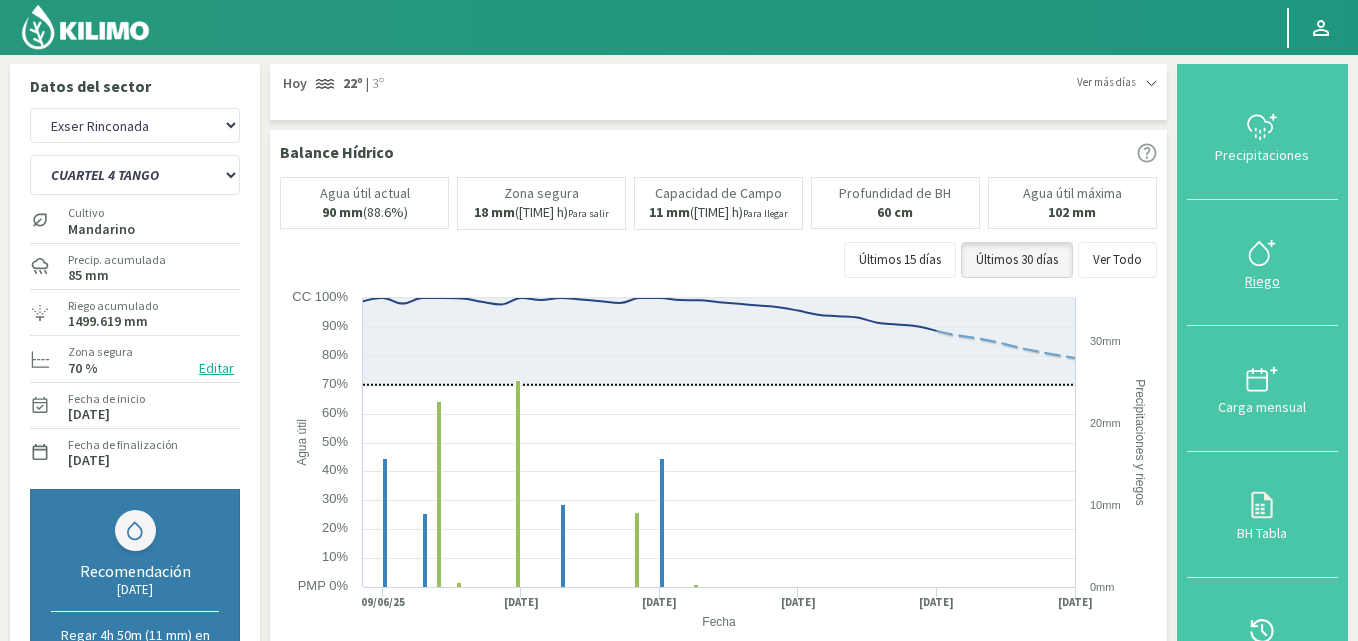 click on "Riego" at bounding box center [1262, 281] 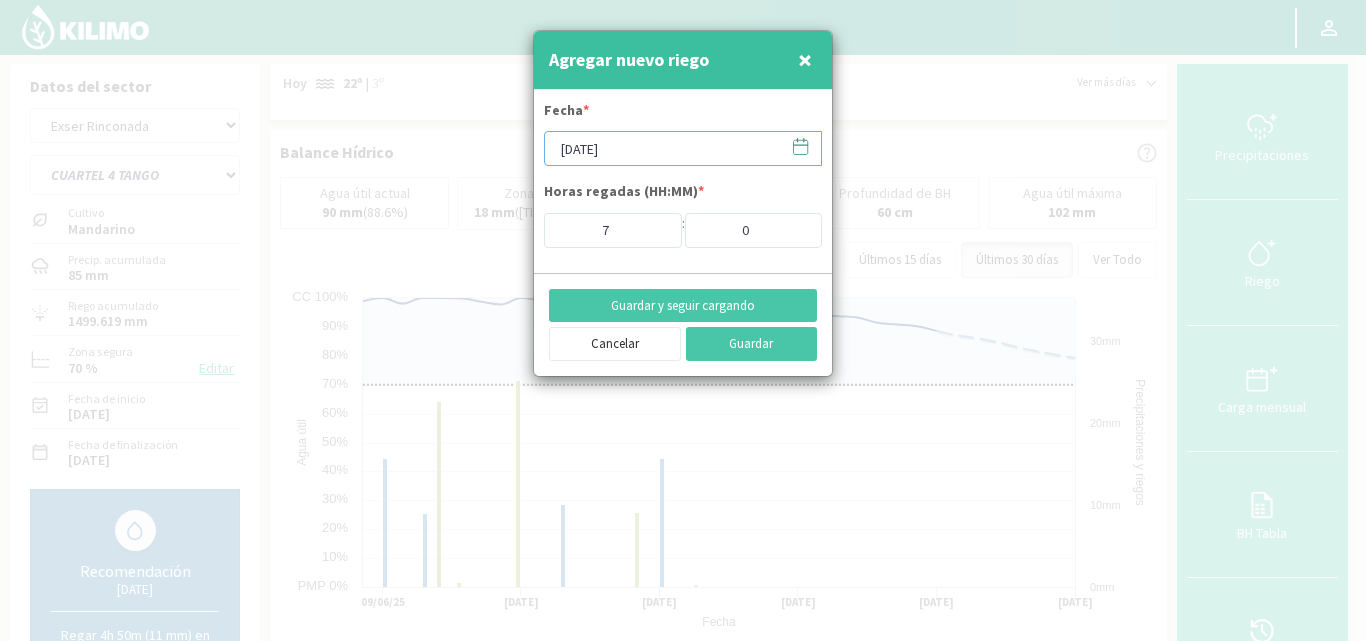 click on "[DATE]" at bounding box center (683, 148) 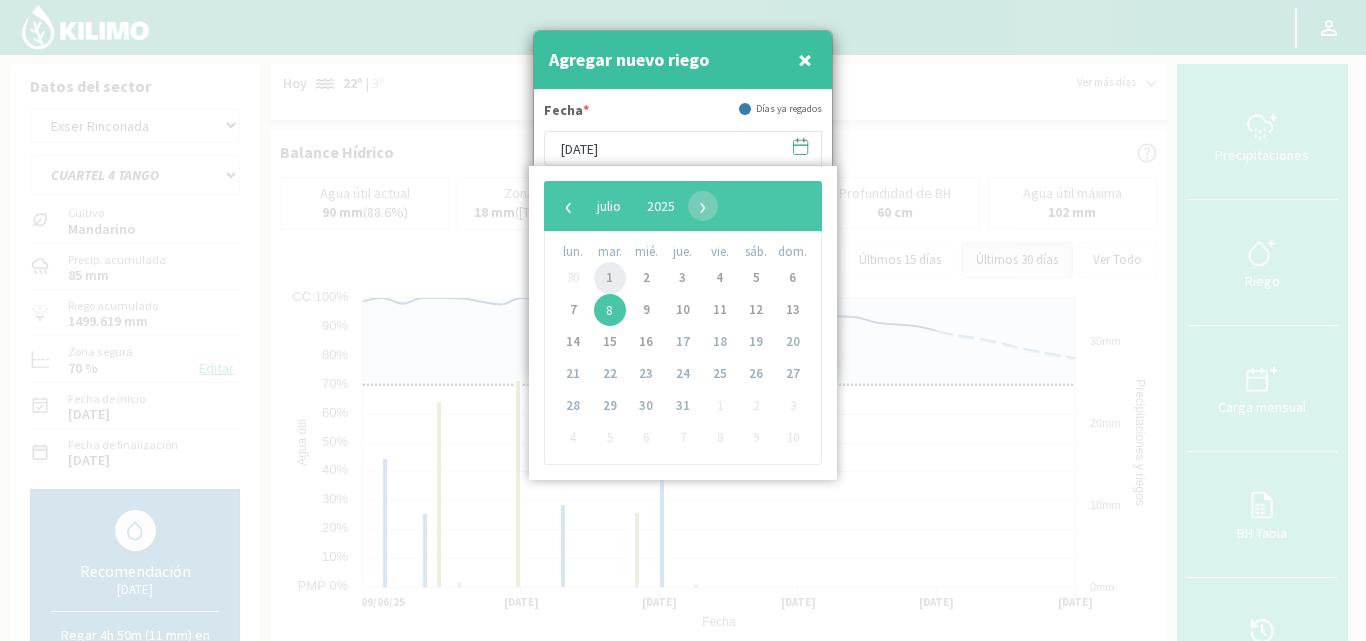 click on "1" at bounding box center [610, 278] 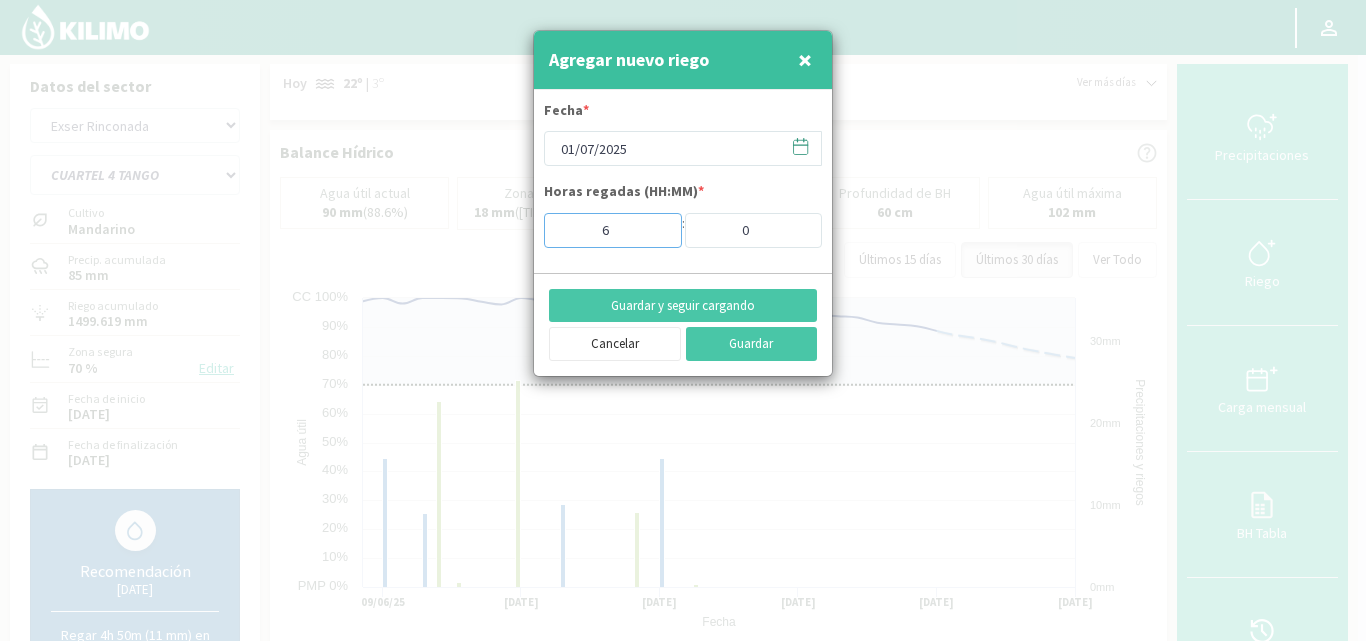 click on "6" at bounding box center [613, 230] 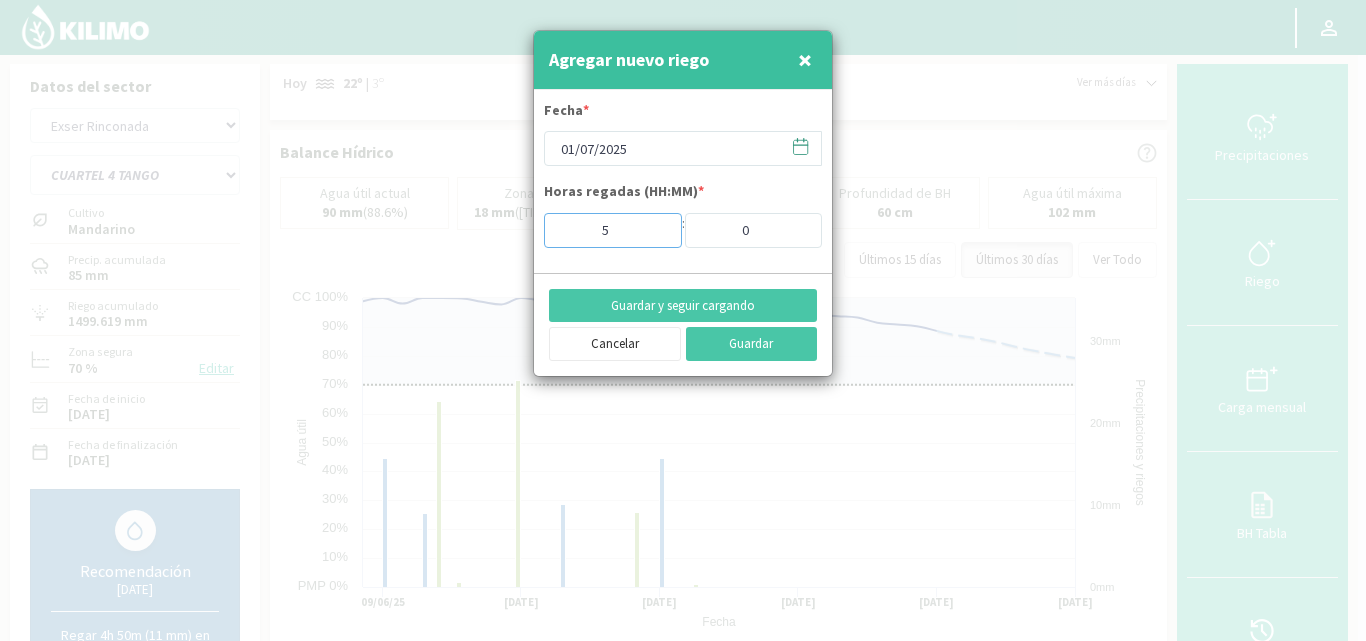 click on "5" at bounding box center [613, 230] 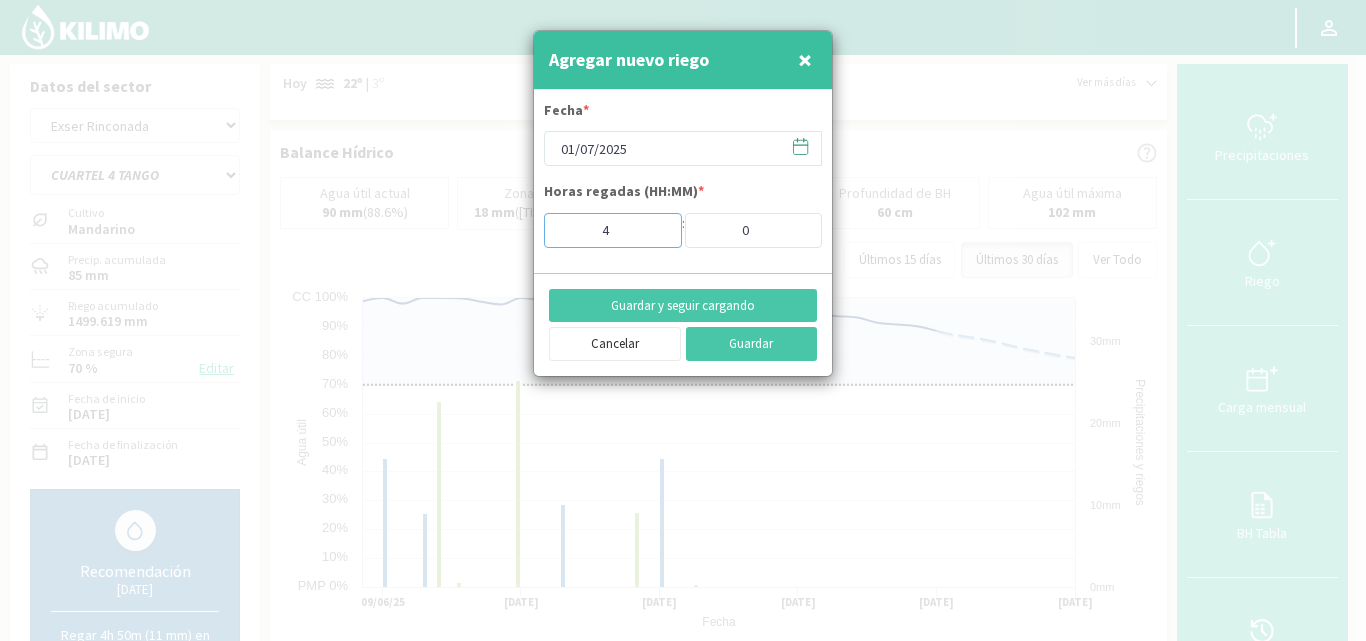 type on "4" 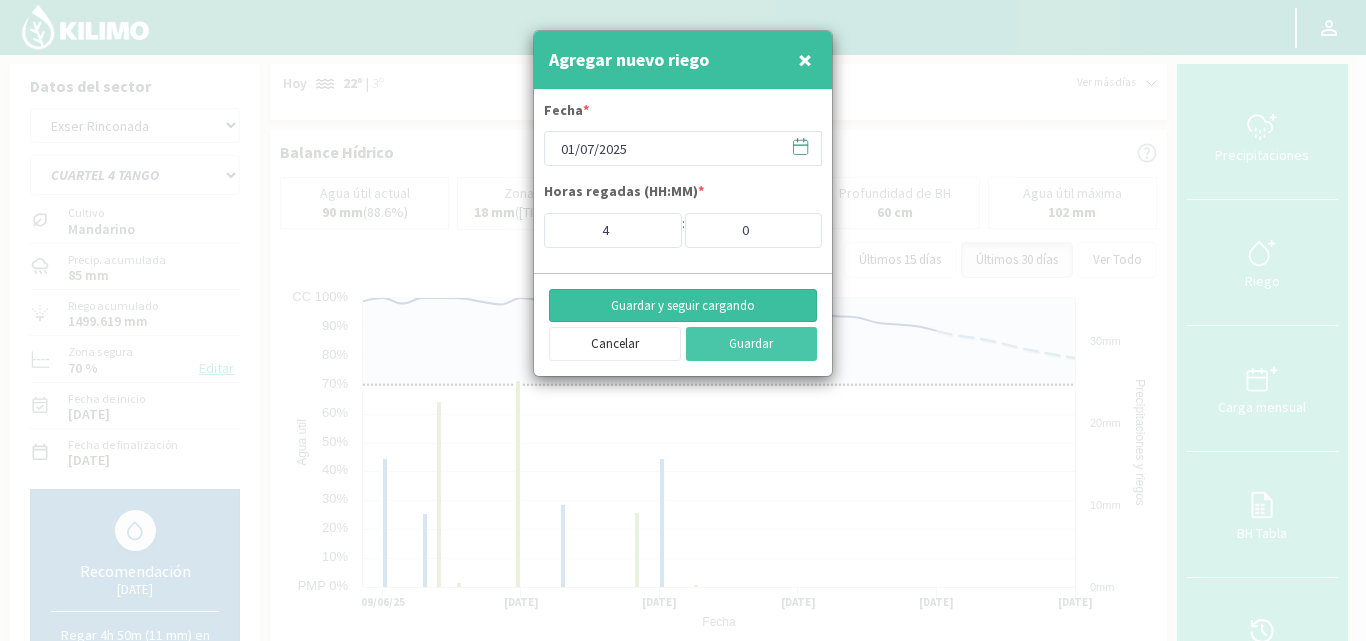 click on "Guardar y seguir cargando" at bounding box center [683, 306] 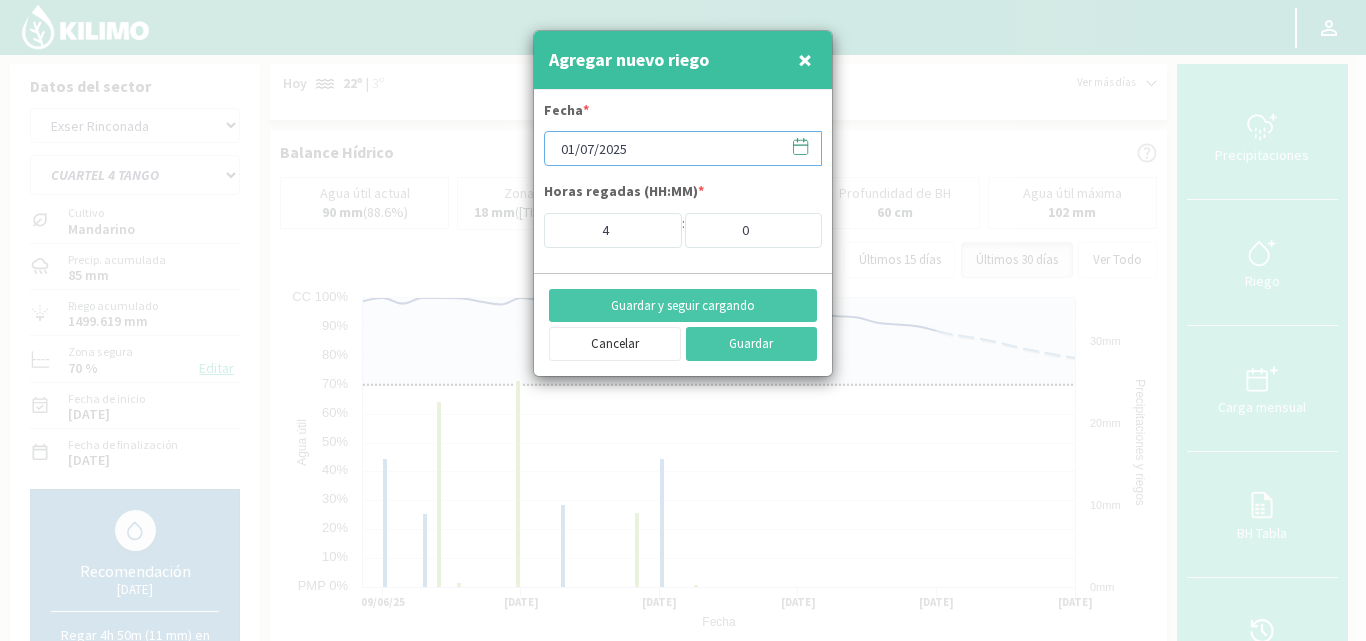click on "01/07/2025" at bounding box center [683, 148] 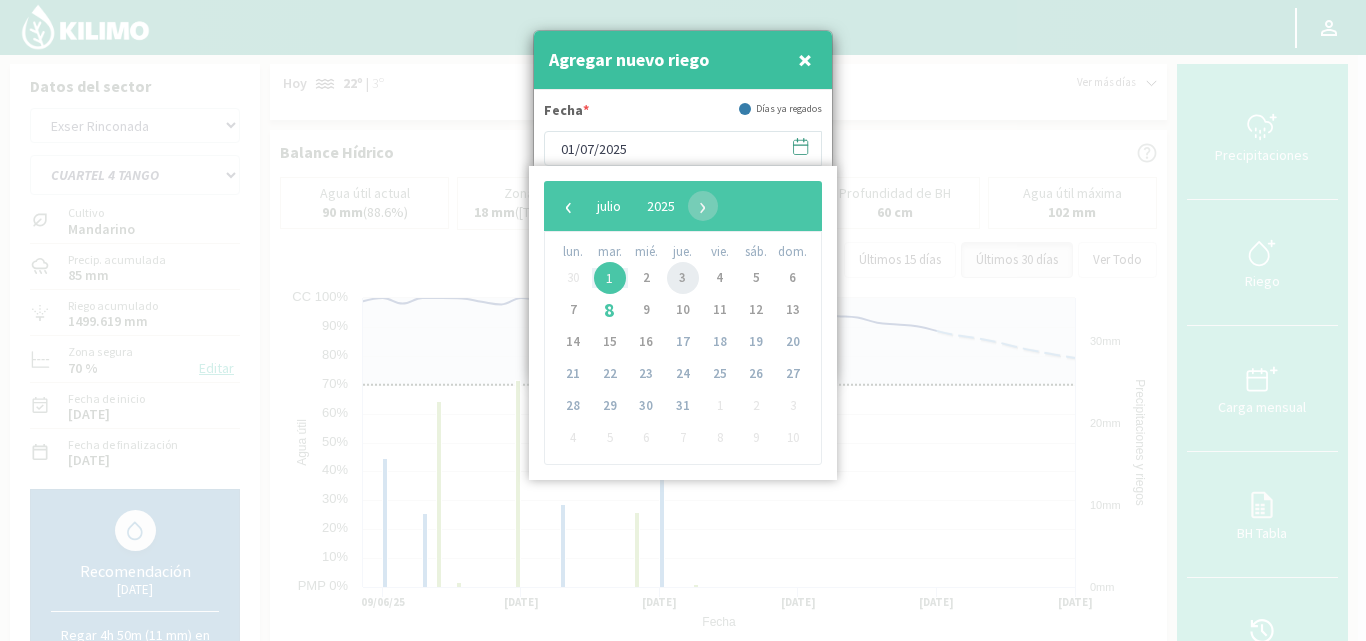 click on "3" at bounding box center (683, 278) 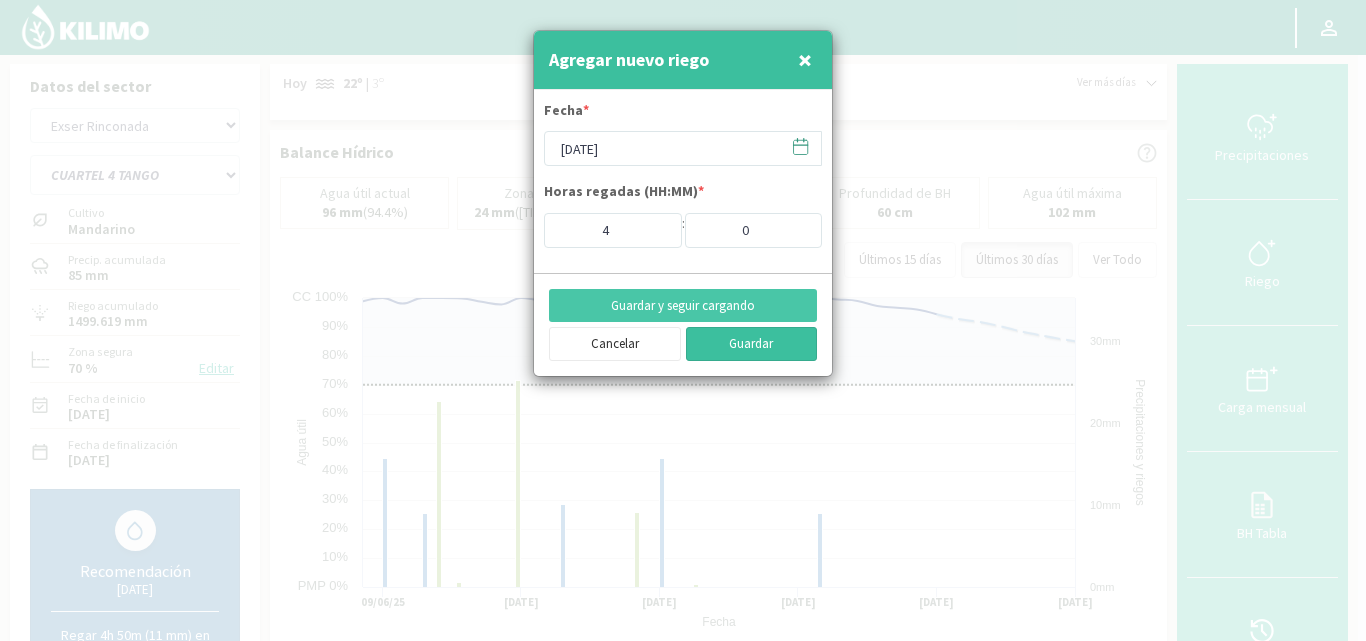 click on "Guardar" at bounding box center (752, 344) 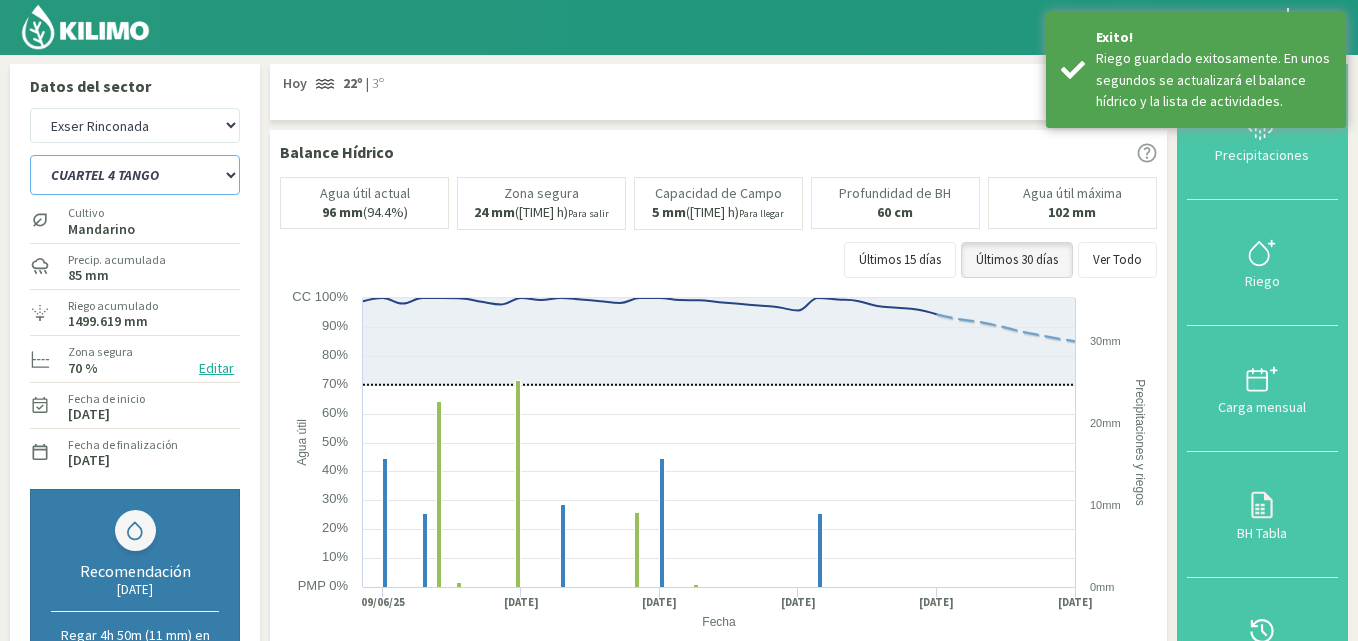 click on "CUARTEL 1 SWEET GLOBE   CUARTEL 1 TANGO   CUARTEL 2 TANGO   CUARTEL 2 TIMPSON   CUARTEL 3 JACK SALUTE   CUARTEL 3 TANGO   CUARTEL 4 TANGO" at bounding box center (135, 175) 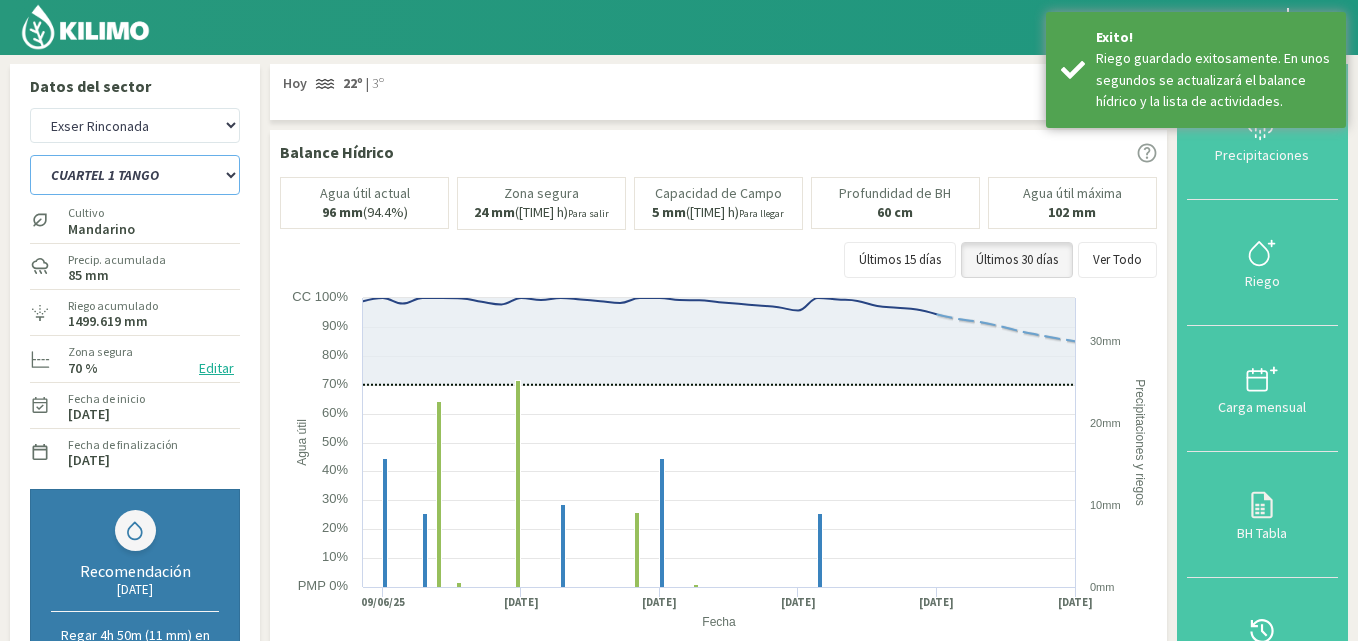 click on "CUARTEL 1 SWEET GLOBE   CUARTEL 1 TANGO   CUARTEL 2 TANGO   CUARTEL 2 TIMPSON   CUARTEL 3 JACK SALUTE   CUARTEL 3 TANGO   CUARTEL 4 TANGO" at bounding box center (135, 175) 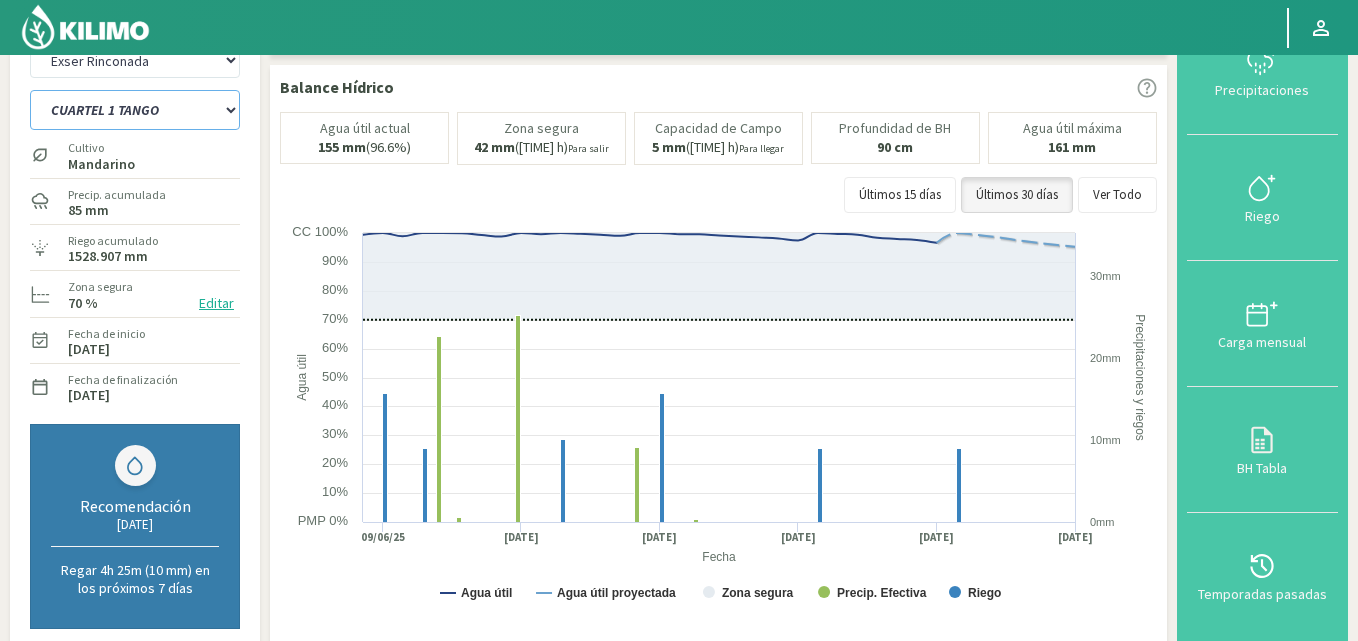 scroll, scrollTop: 100, scrollLeft: 0, axis: vertical 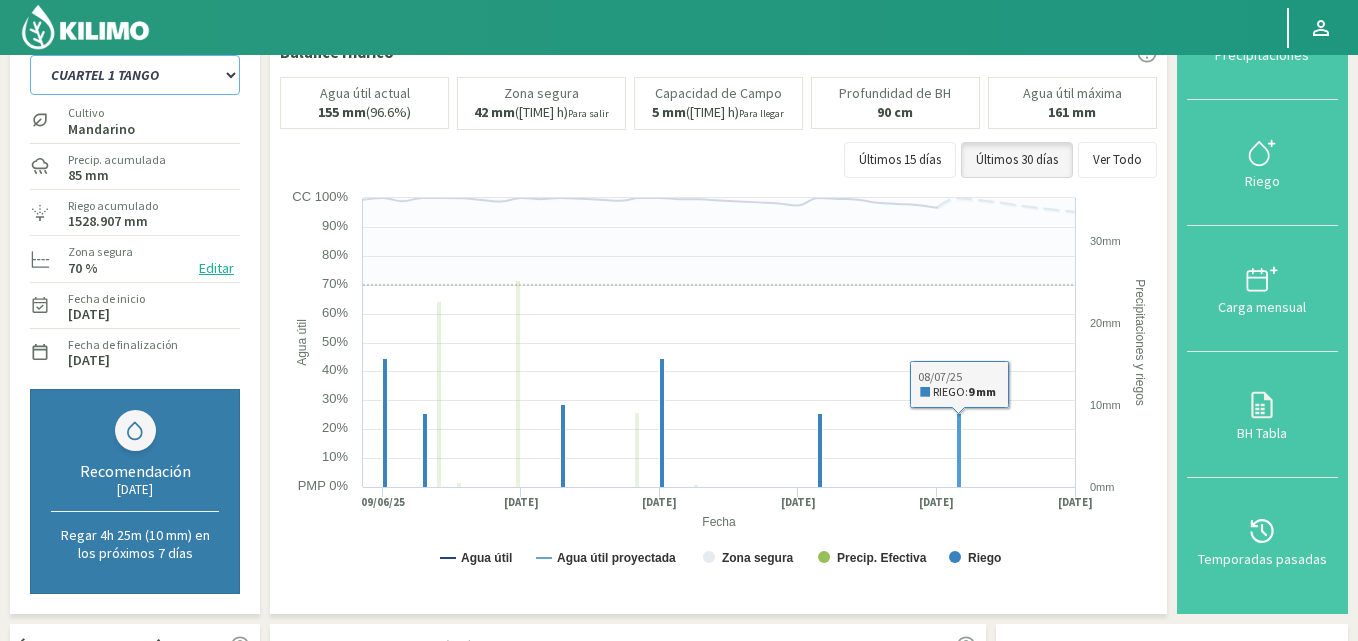 click at bounding box center [959, 450] 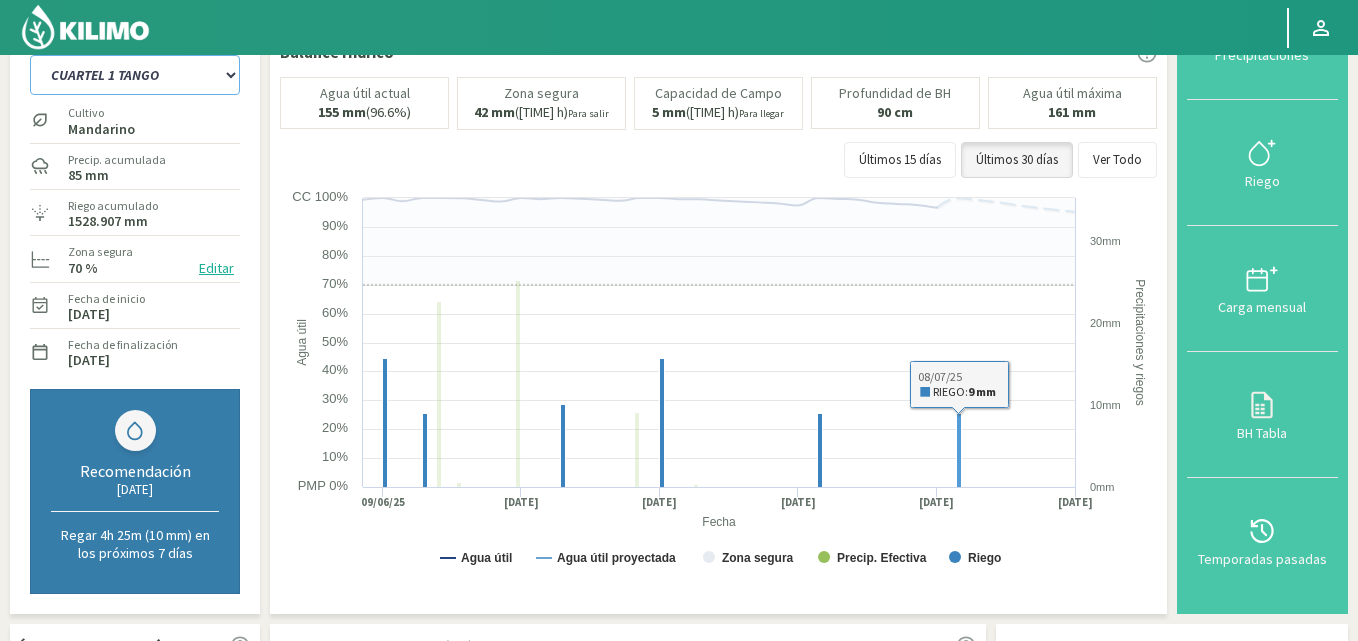 click at bounding box center (959, 450) 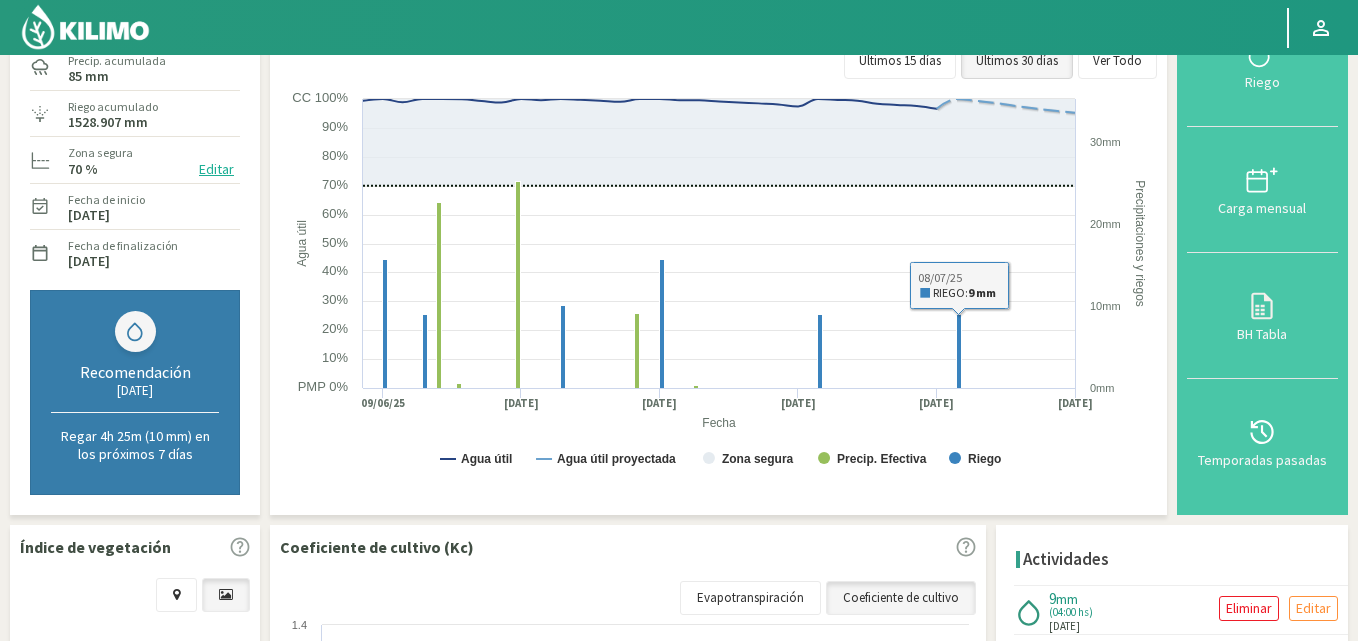 scroll, scrollTop: 200, scrollLeft: 0, axis: vertical 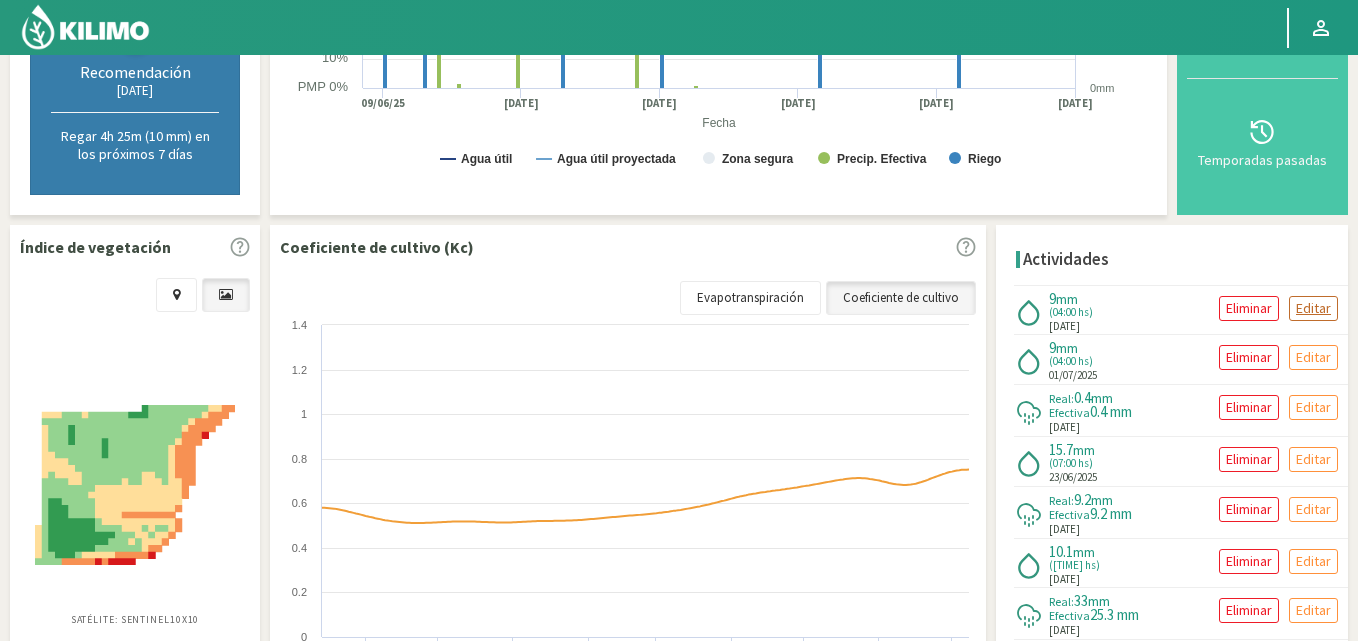 click on "Editar" at bounding box center (1313, 308) 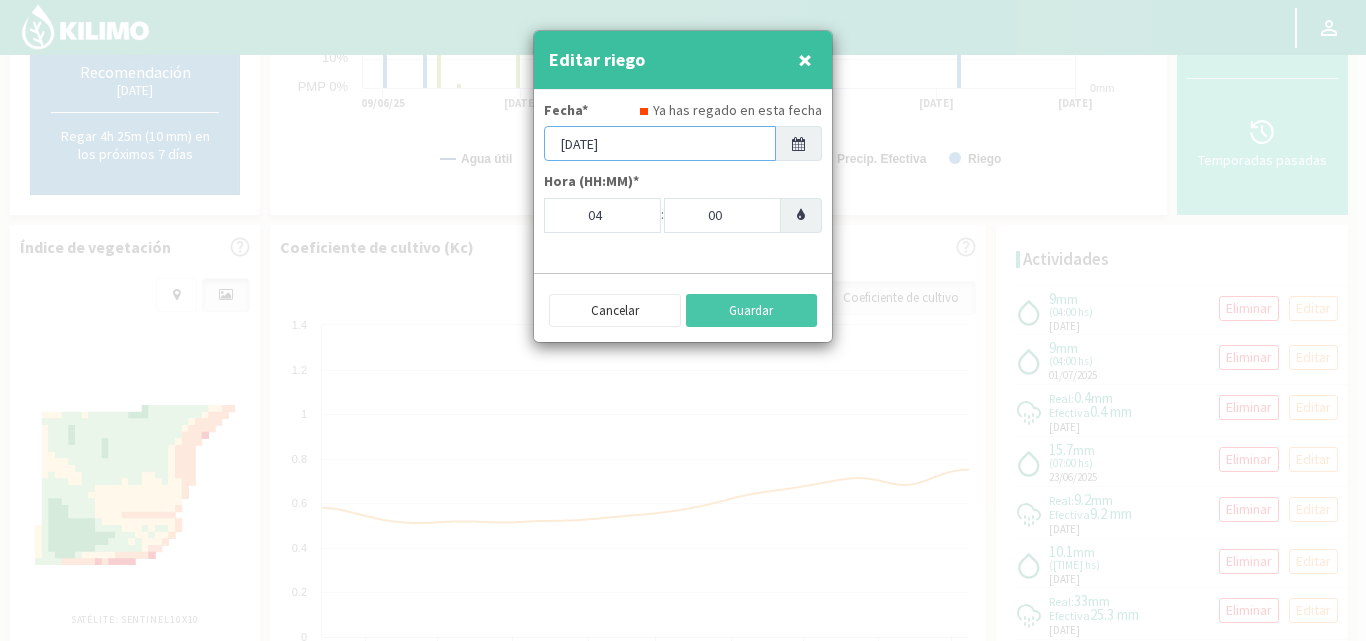 click on "[DATE]" at bounding box center (660, 143) 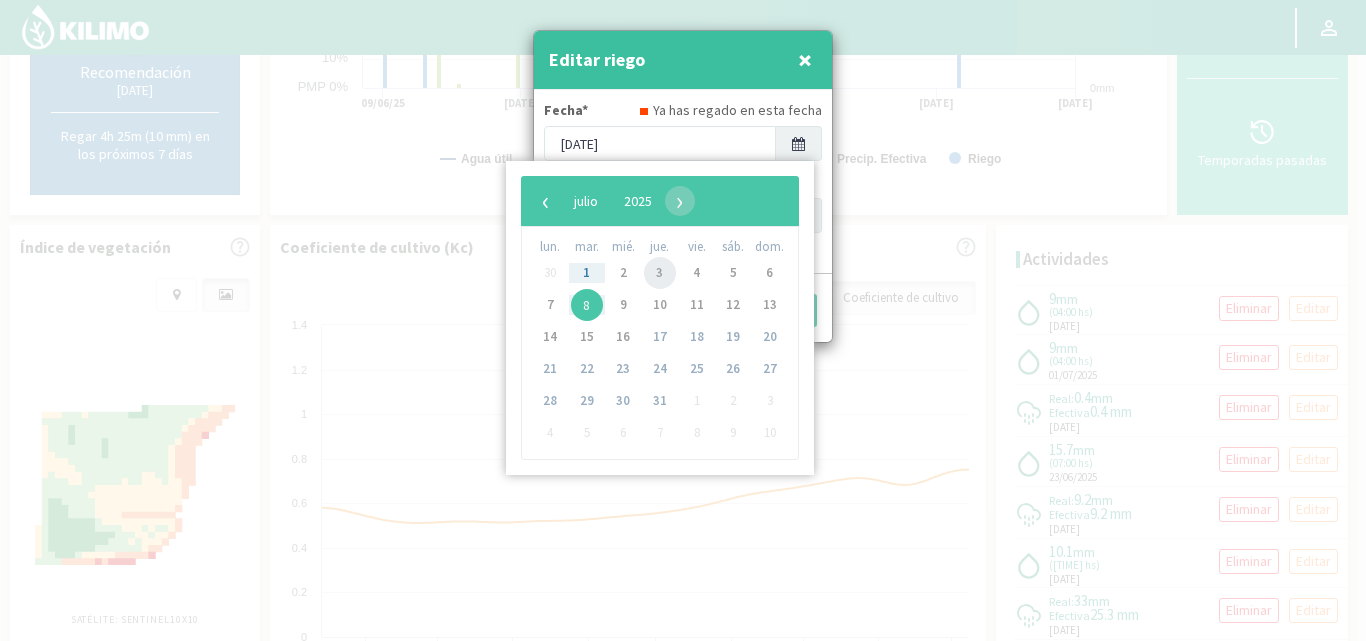 click on "3" at bounding box center (660, 273) 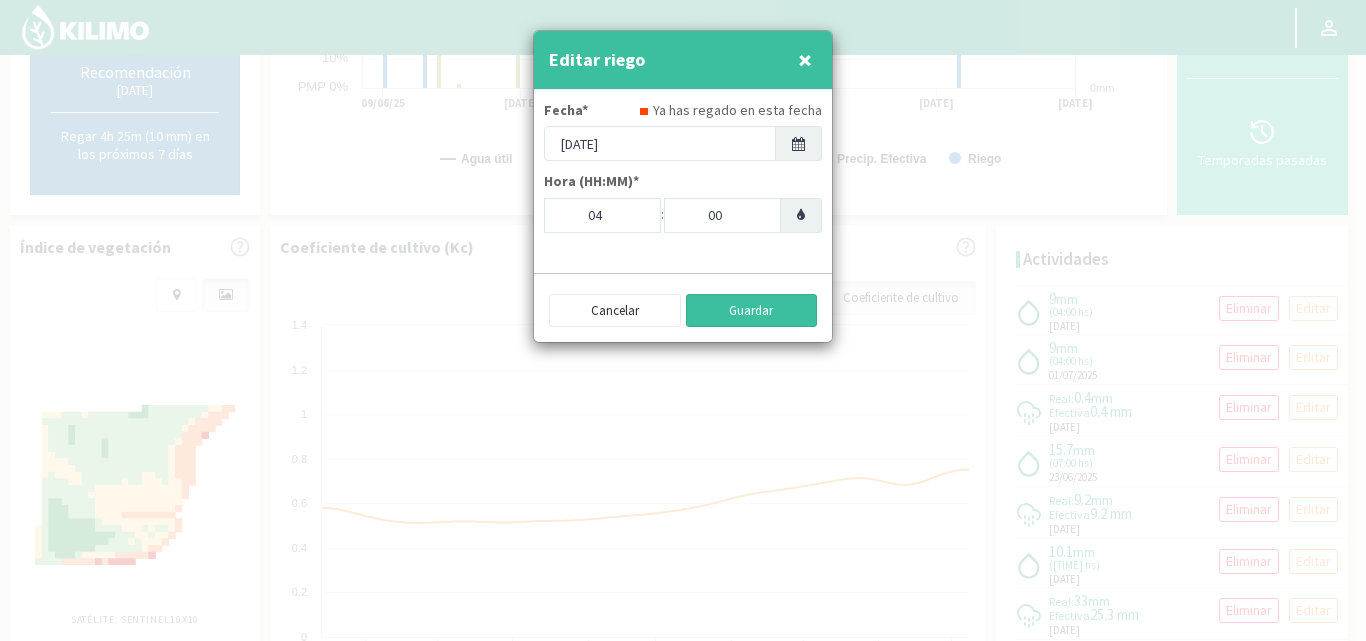 click on "Guardar" at bounding box center [752, 311] 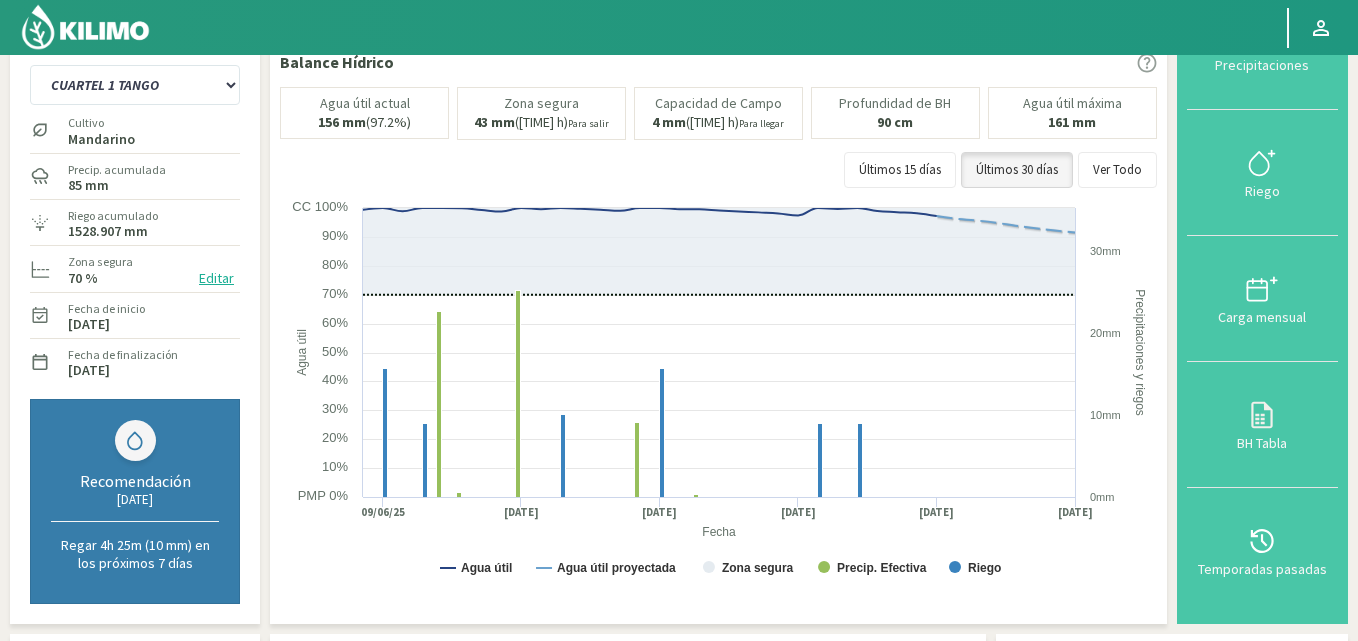 scroll, scrollTop: 0, scrollLeft: 0, axis: both 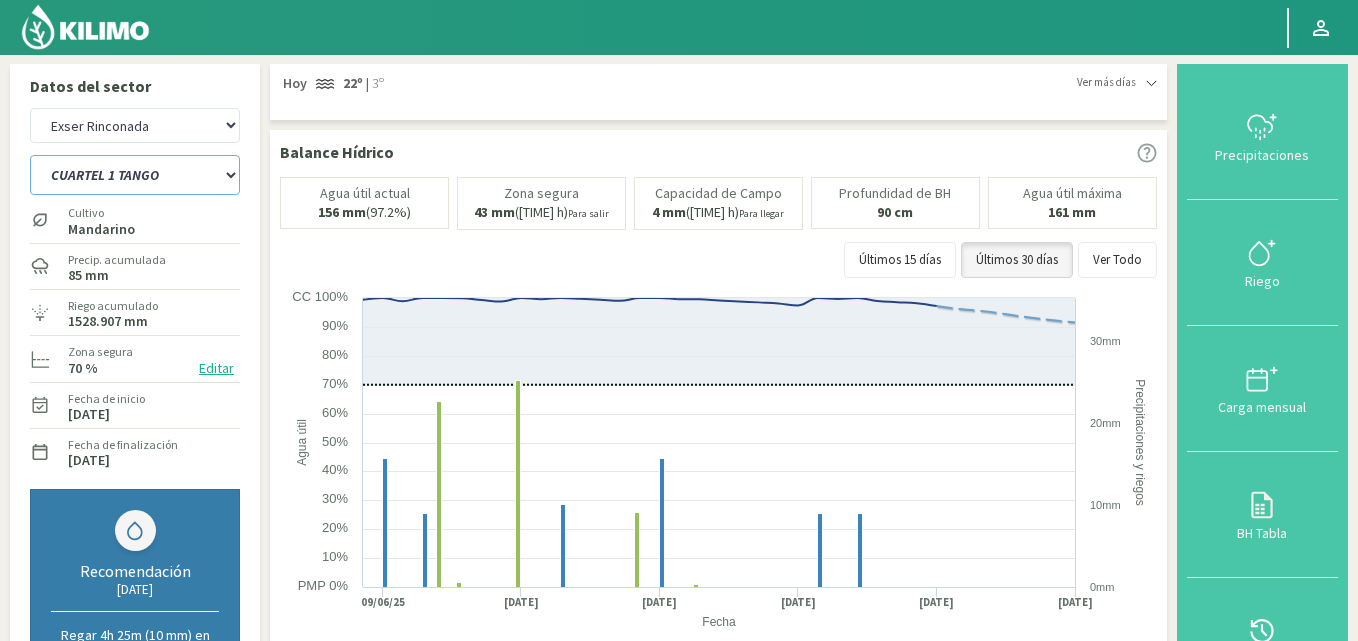 click on "CUARTEL 1 SWEET GLOBE   CUARTEL 1 TANGO   CUARTEL 2 TANGO   CUARTEL 2 TIMPSON   CUARTEL 3 JACK SALUTE   CUARTEL 3 TANGO   CUARTEL 4 TANGO" at bounding box center [135, 175] 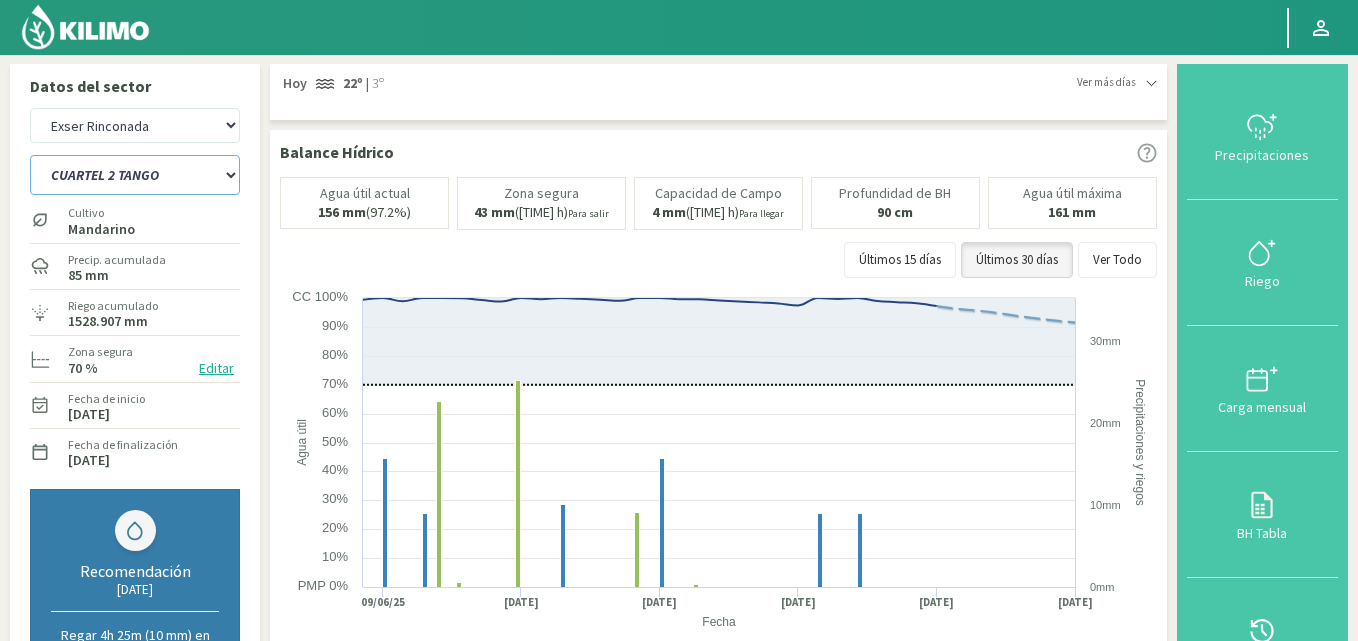 click on "CUARTEL 1 SWEET GLOBE   CUARTEL 1 TANGO   CUARTEL 2 TANGO   CUARTEL 2 TIMPSON   CUARTEL 3 JACK SALUTE   CUARTEL 3 TANGO   CUARTEL 4 TANGO" at bounding box center (135, 175) 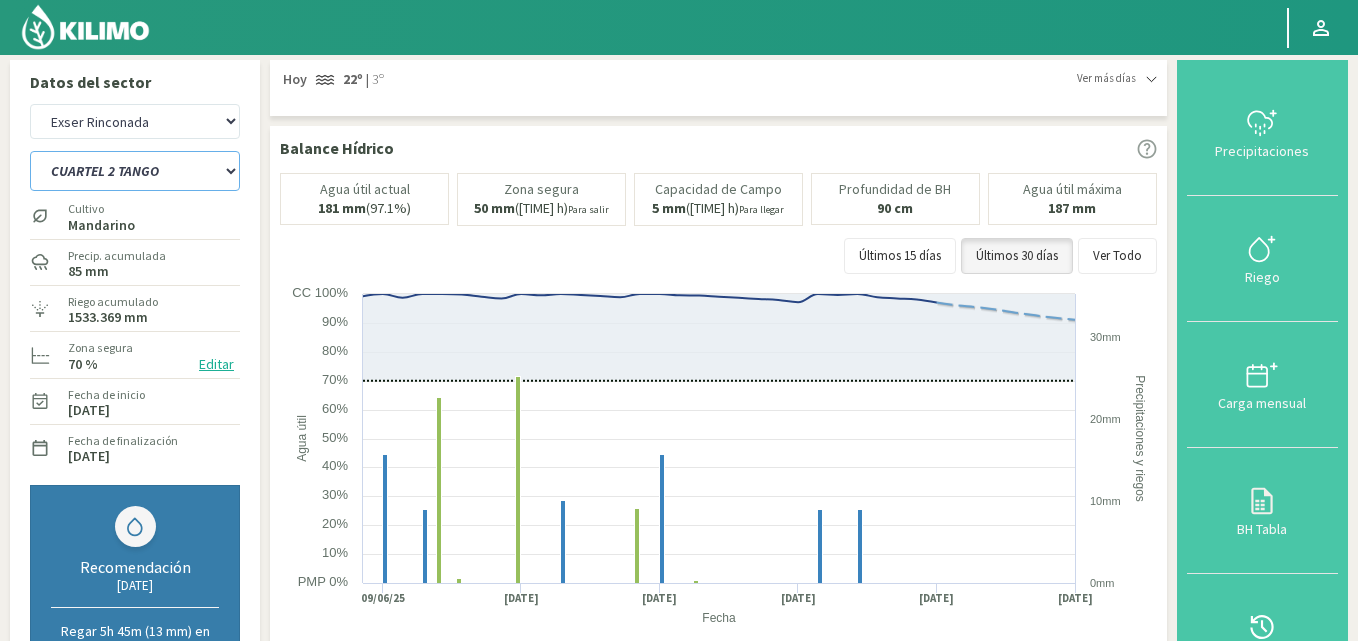 scroll, scrollTop: 0, scrollLeft: 0, axis: both 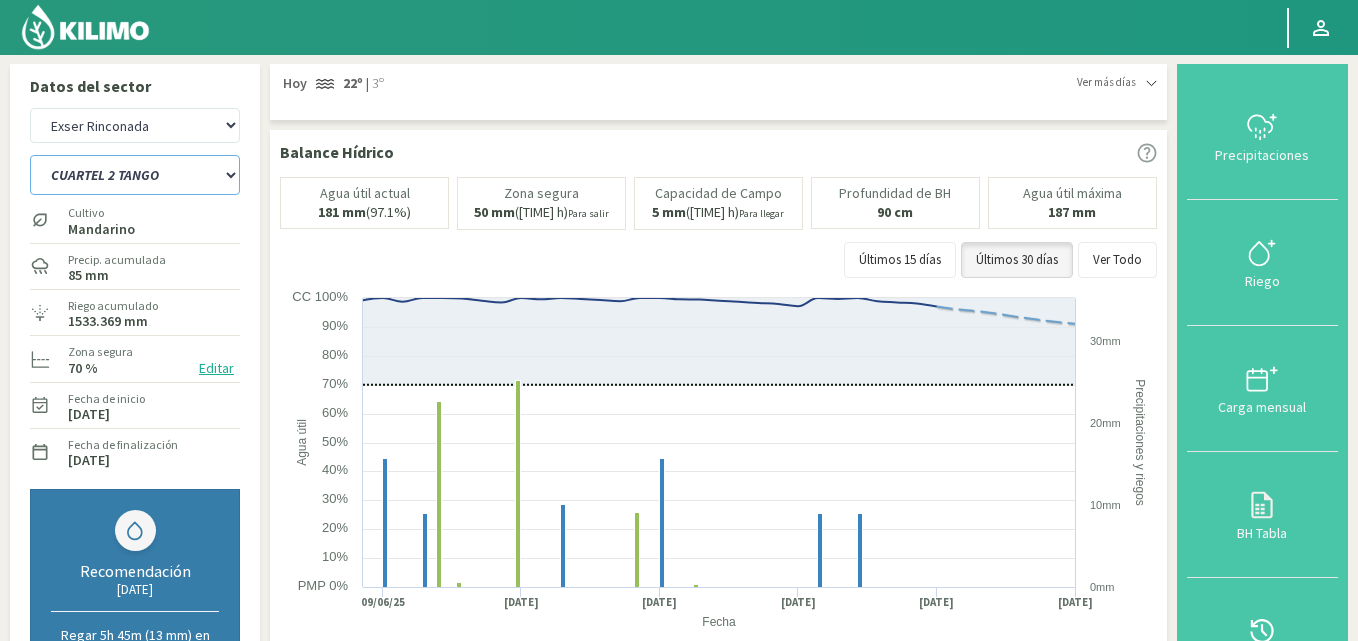 click on "CUARTEL 1 SWEET GLOBE   CUARTEL 1 TANGO   CUARTEL 2 TANGO   CUARTEL 2 TIMPSON   CUARTEL 3 JACK SALUTE   CUARTEL 3 TANGO   CUARTEL 4 TANGO" at bounding box center [135, 175] 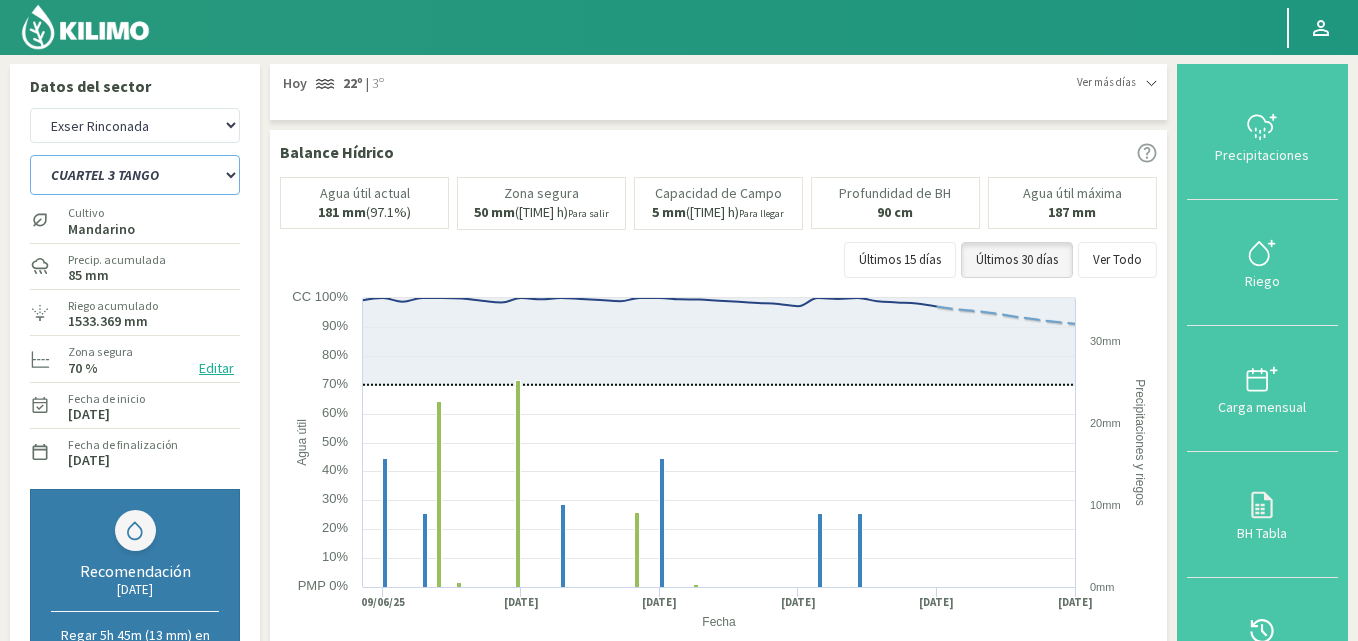 click on "CUARTEL 1 SWEET GLOBE   CUARTEL 1 TANGO   CUARTEL 2 TANGO   CUARTEL 2 TIMPSON   CUARTEL 3 JACK SALUTE   CUARTEL 3 TANGO   CUARTEL 4 TANGO" at bounding box center (135, 175) 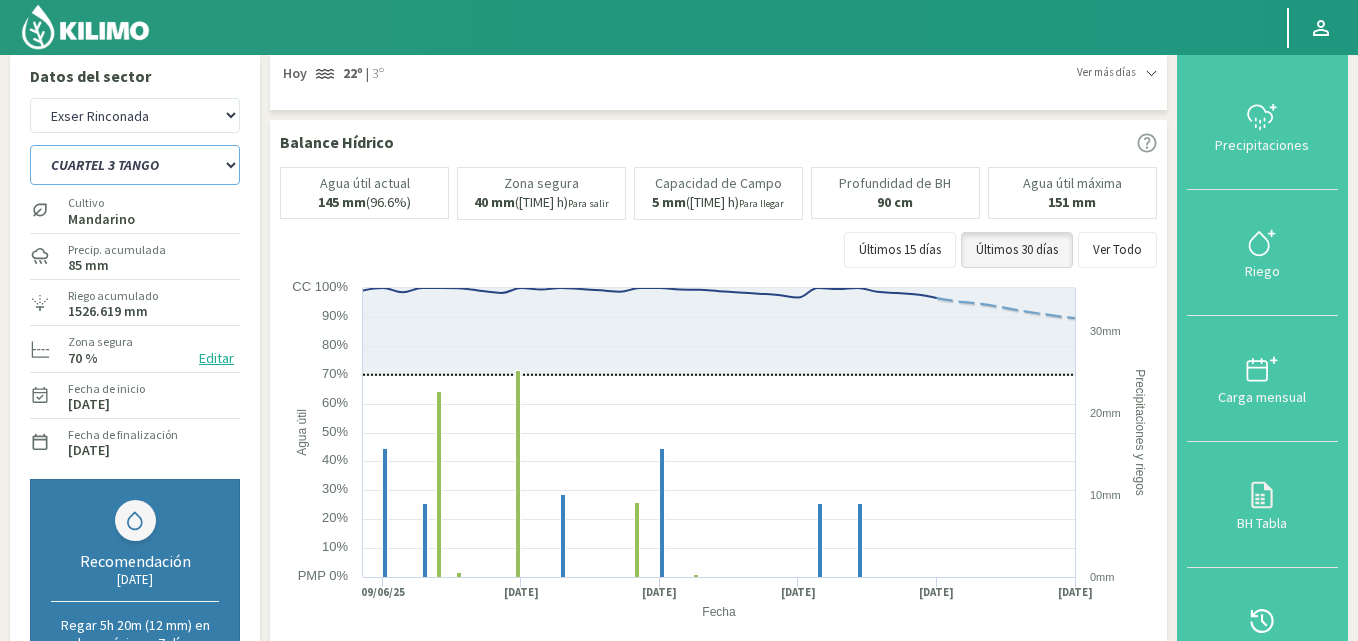scroll, scrollTop: 0, scrollLeft: 0, axis: both 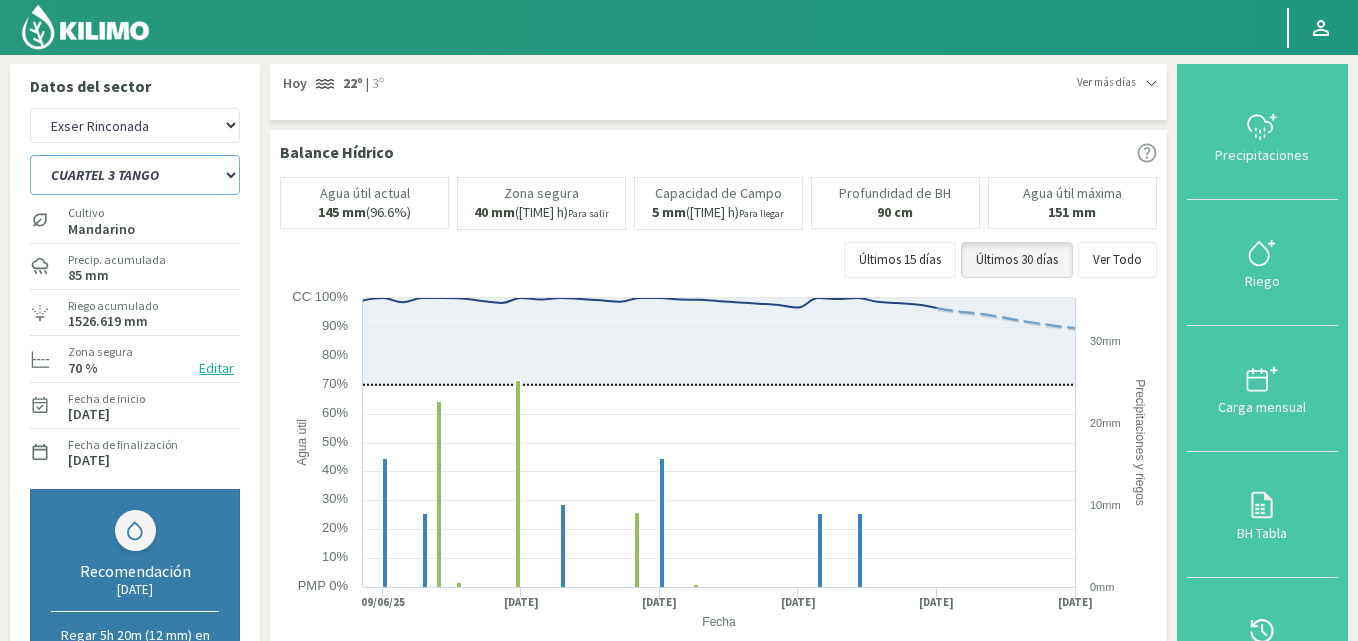 click on "CUARTEL 1 SWEET GLOBE   CUARTEL 1 TANGO   CUARTEL 2 TANGO   CUARTEL 2 TIMPSON   CUARTEL 3 JACK SALUTE   CUARTEL 3 TANGO   CUARTEL 4 TANGO" at bounding box center [135, 175] 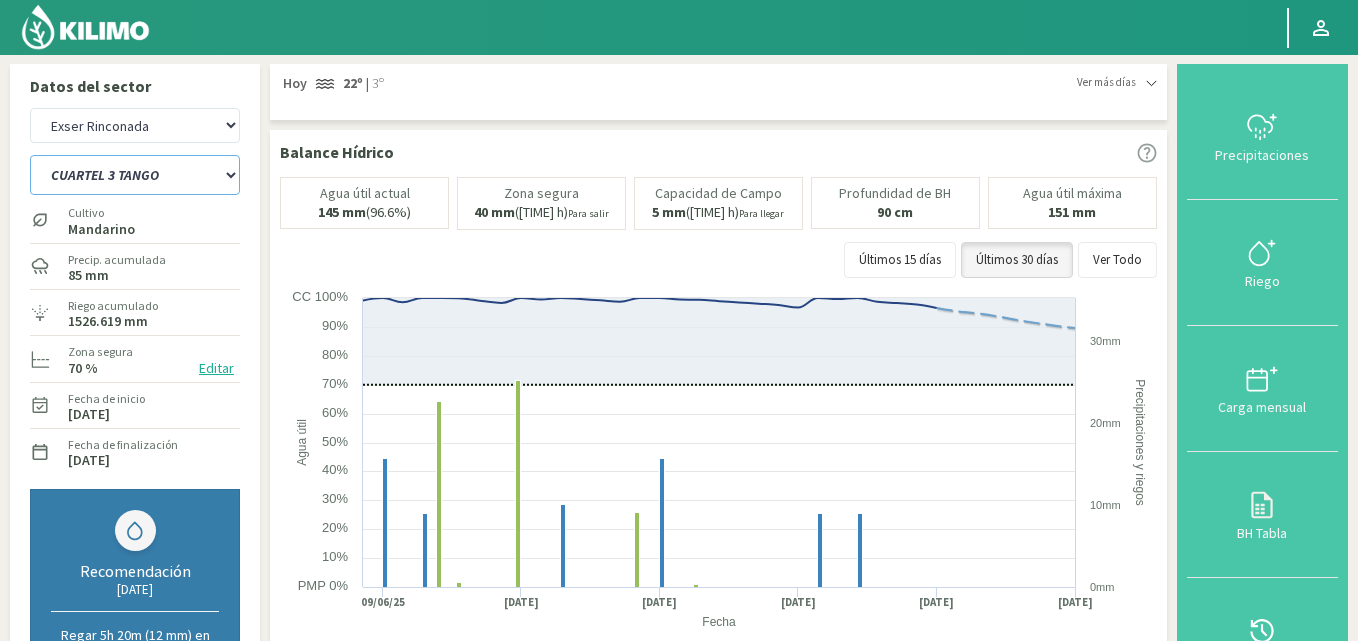 click on "CUARTEL 1 SWEET GLOBE   CUARTEL 1 TANGO   CUARTEL 2 TANGO   CUARTEL 2 TIMPSON   CUARTEL 3 JACK SALUTE   CUARTEL 3 TANGO   CUARTEL 4 TANGO" at bounding box center [135, 175] 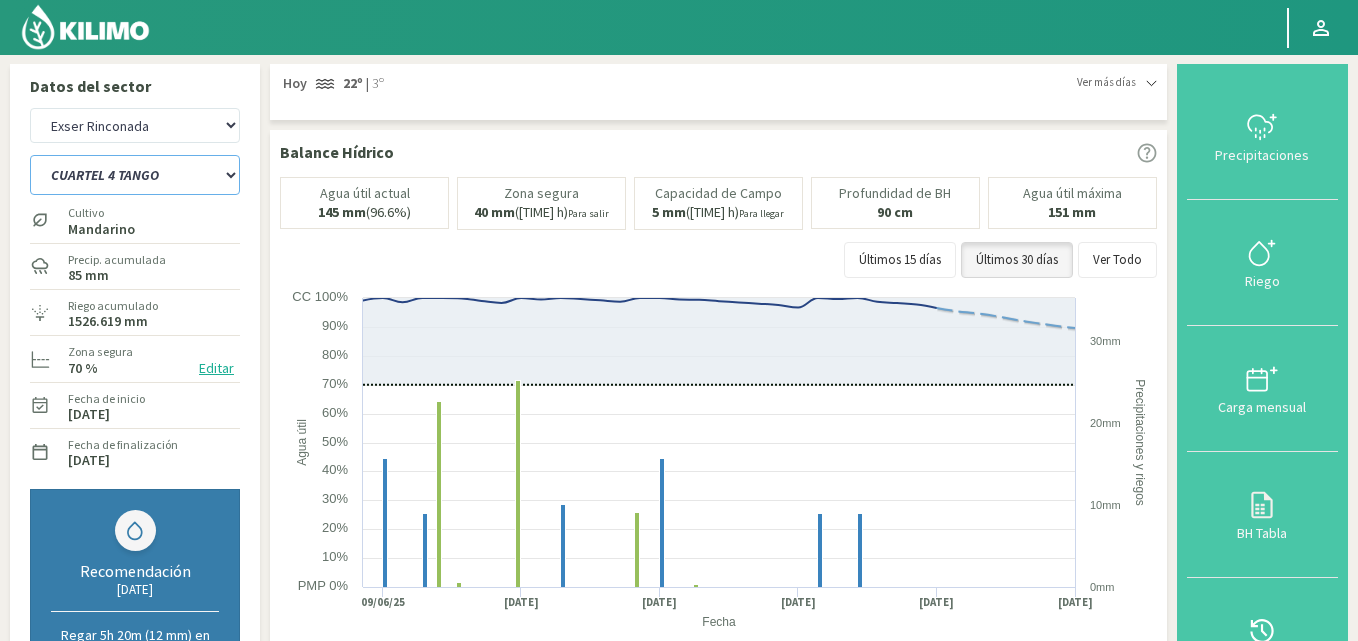 click on "CUARTEL 1 SWEET GLOBE   CUARTEL 1 TANGO   CUARTEL 2 TANGO   CUARTEL 2 TIMPSON   CUARTEL 3 JACK SALUTE   CUARTEL 3 TANGO   CUARTEL 4 TANGO" at bounding box center [135, 175] 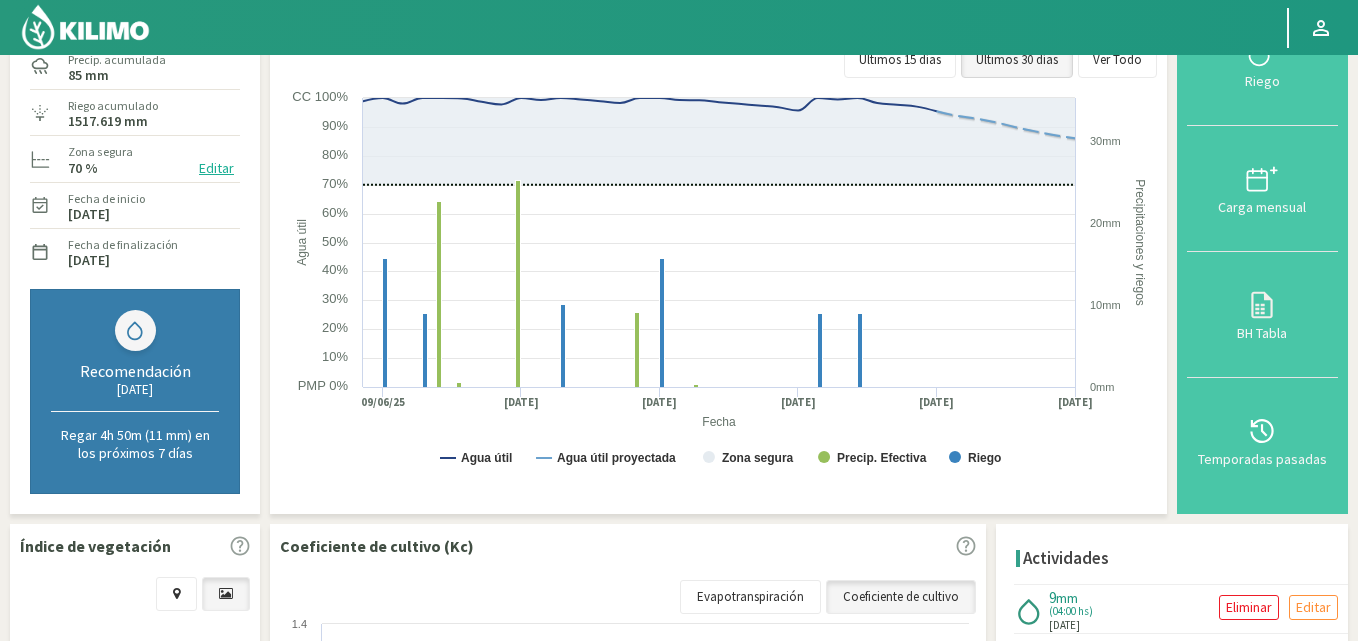 scroll, scrollTop: 0, scrollLeft: 0, axis: both 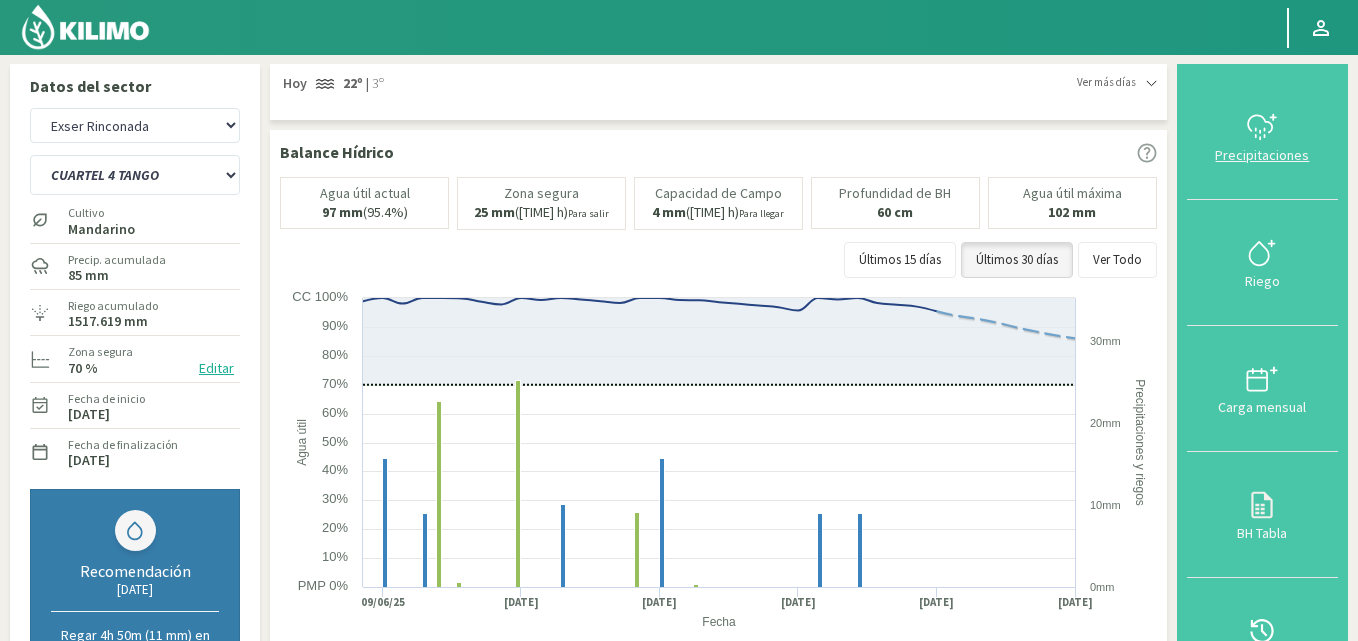 click at bounding box center (1262, 127) 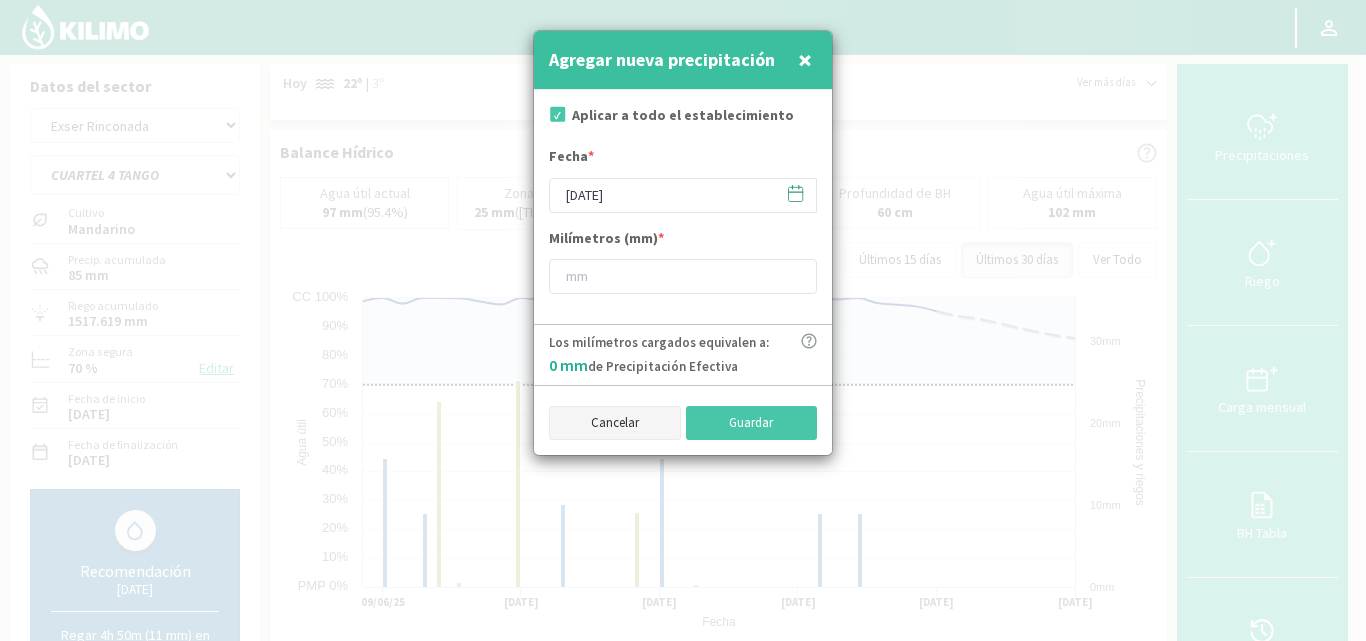 click on "Cancelar" at bounding box center (615, 423) 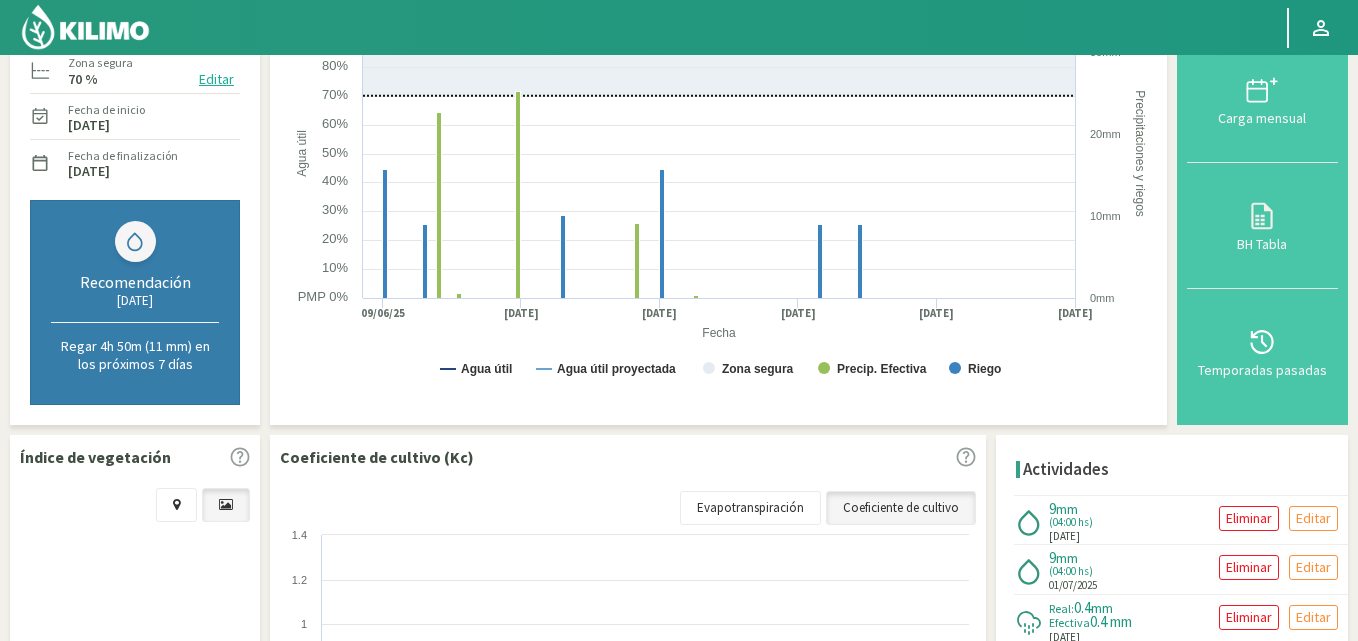scroll, scrollTop: 300, scrollLeft: 0, axis: vertical 